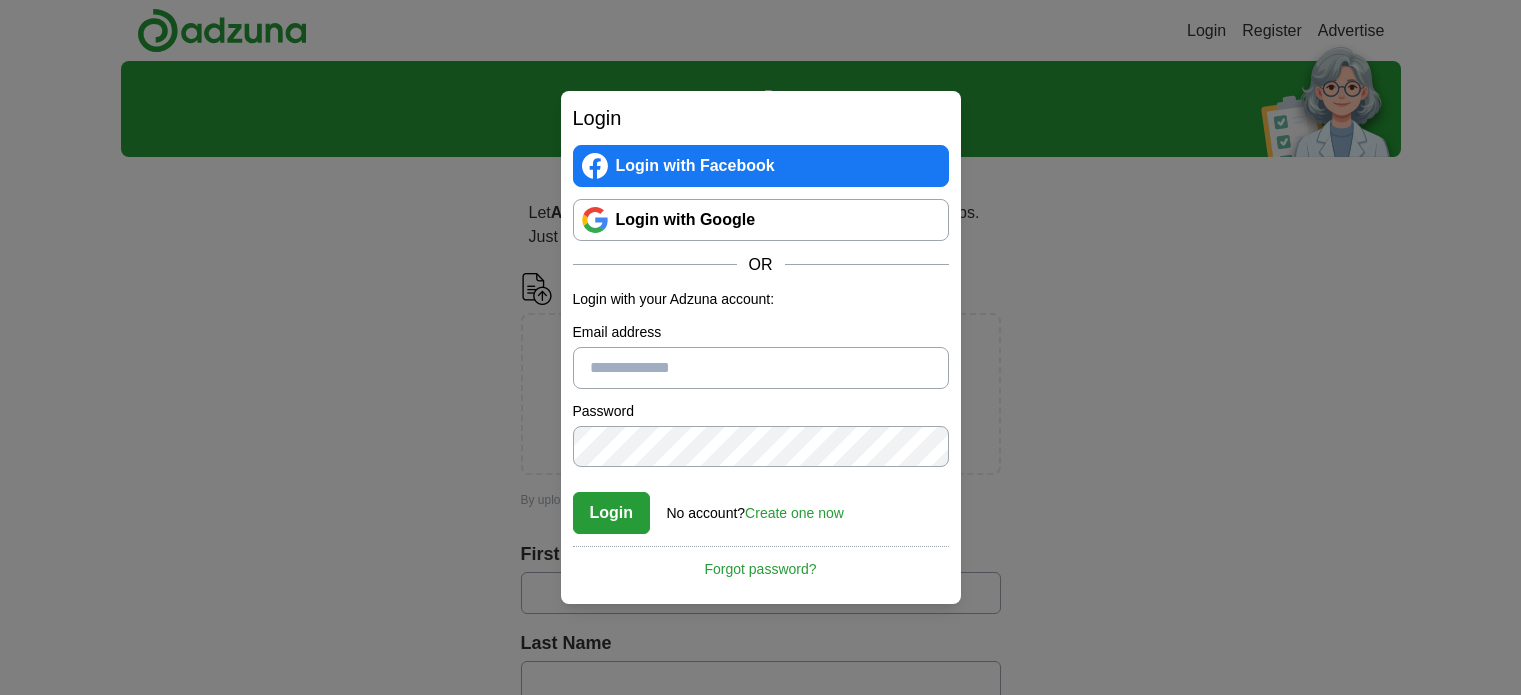 scroll, scrollTop: 0, scrollLeft: 0, axis: both 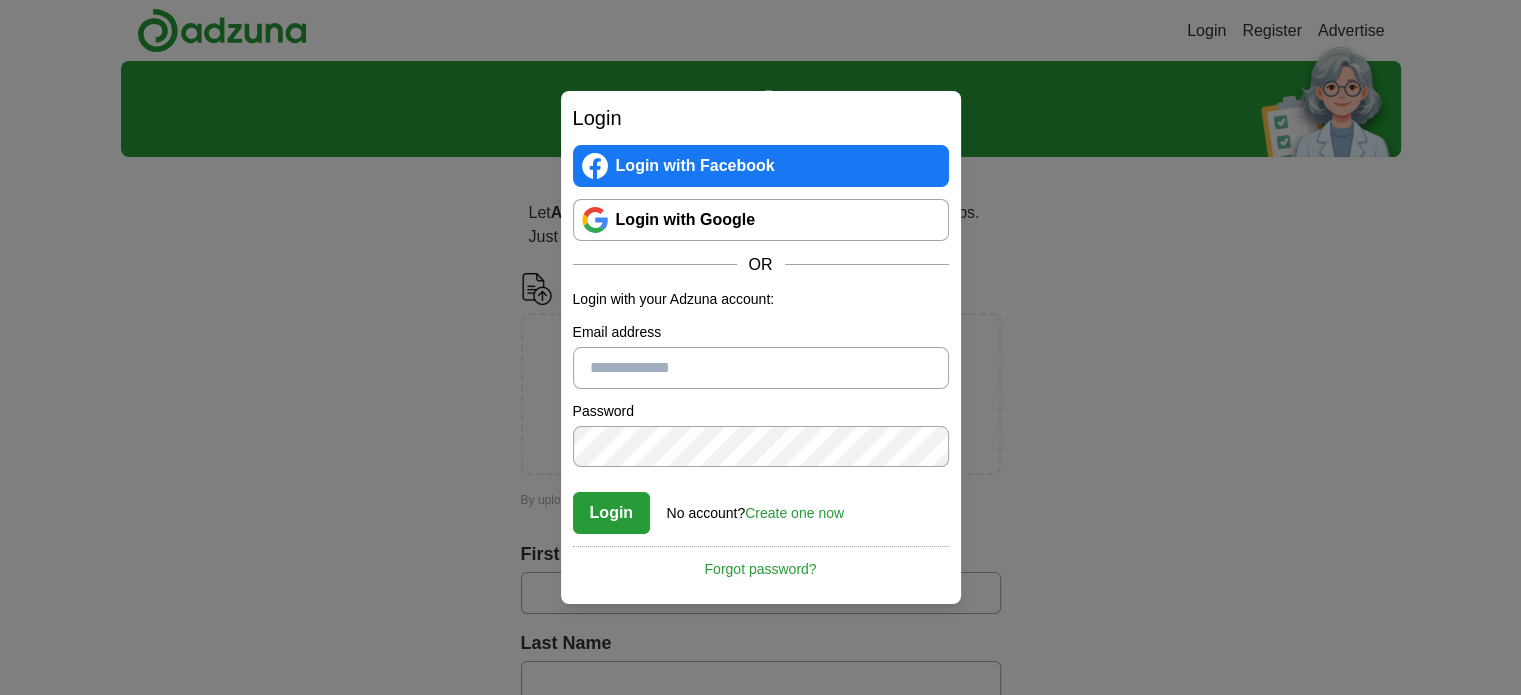 type on "********" 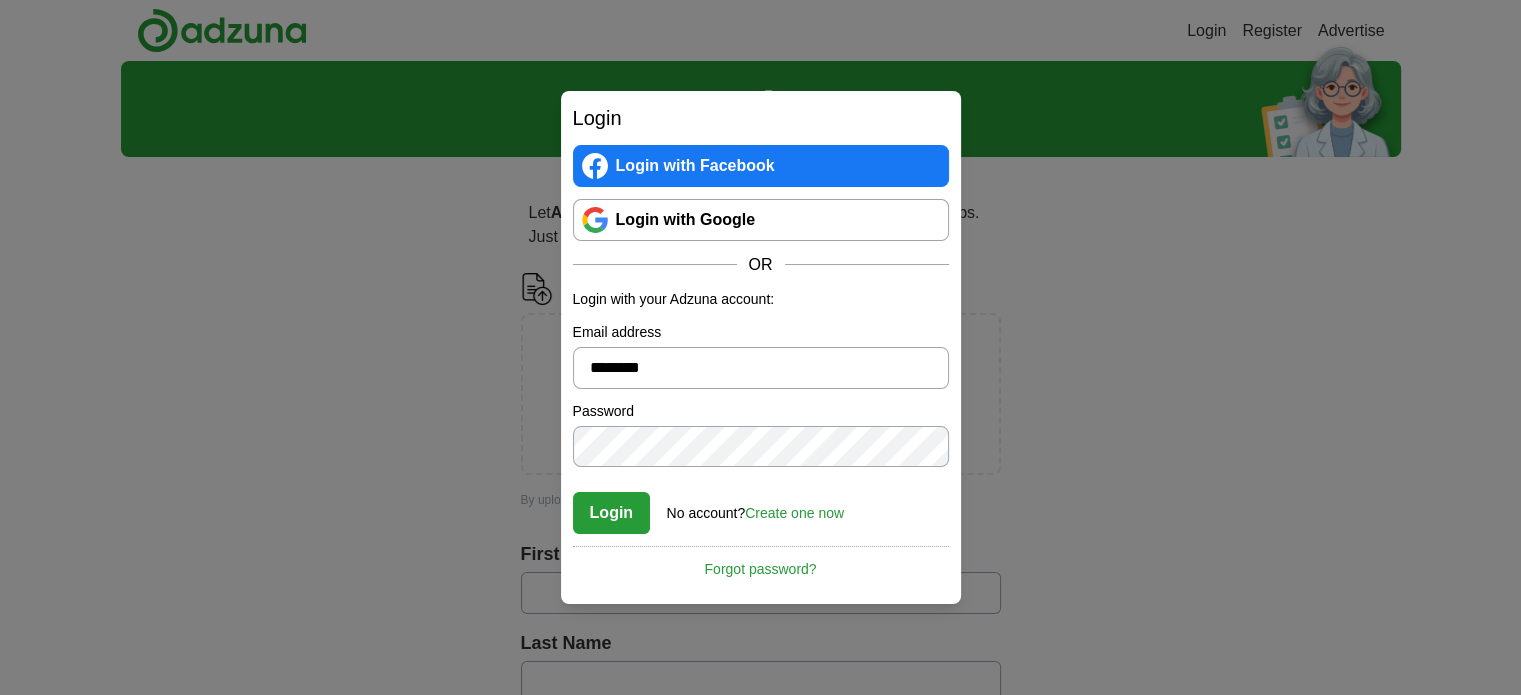 click on "Login with Google" at bounding box center (761, 220) 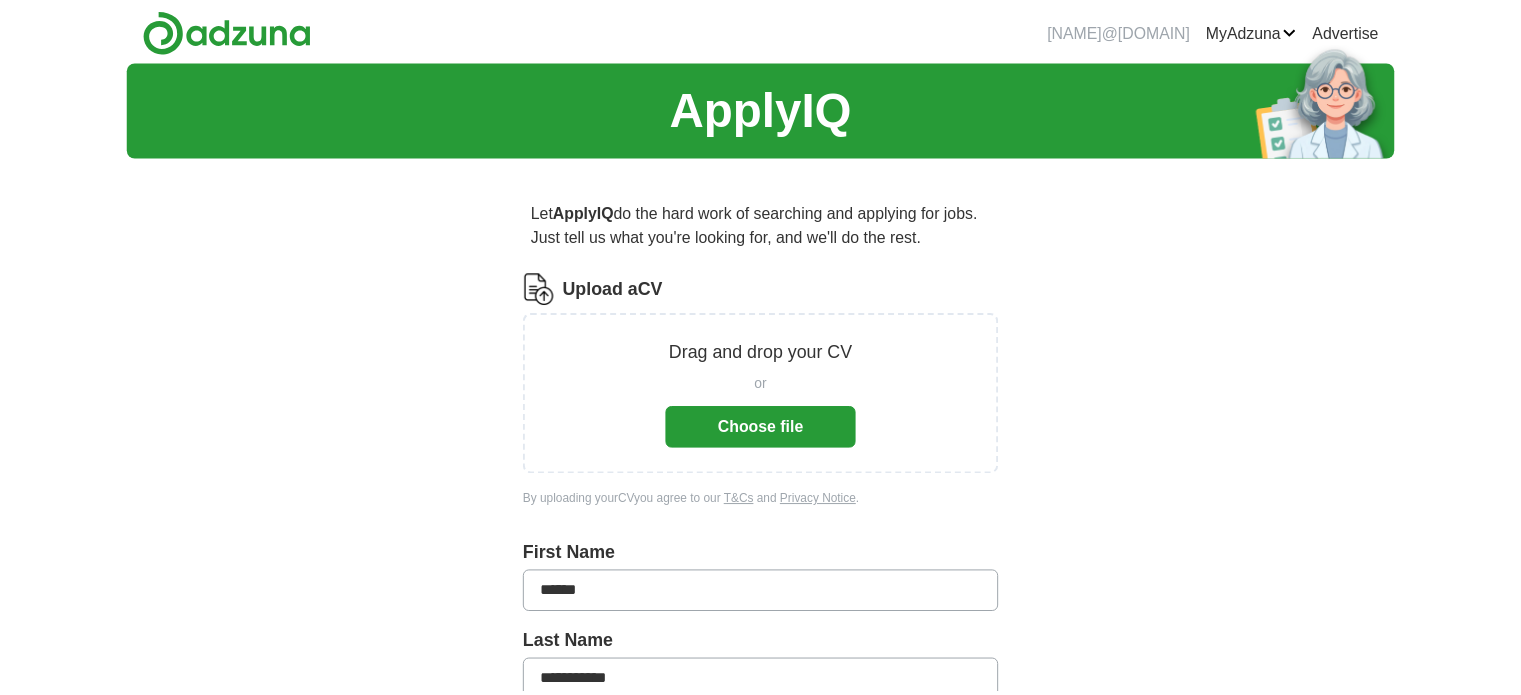 scroll, scrollTop: 0, scrollLeft: 0, axis: both 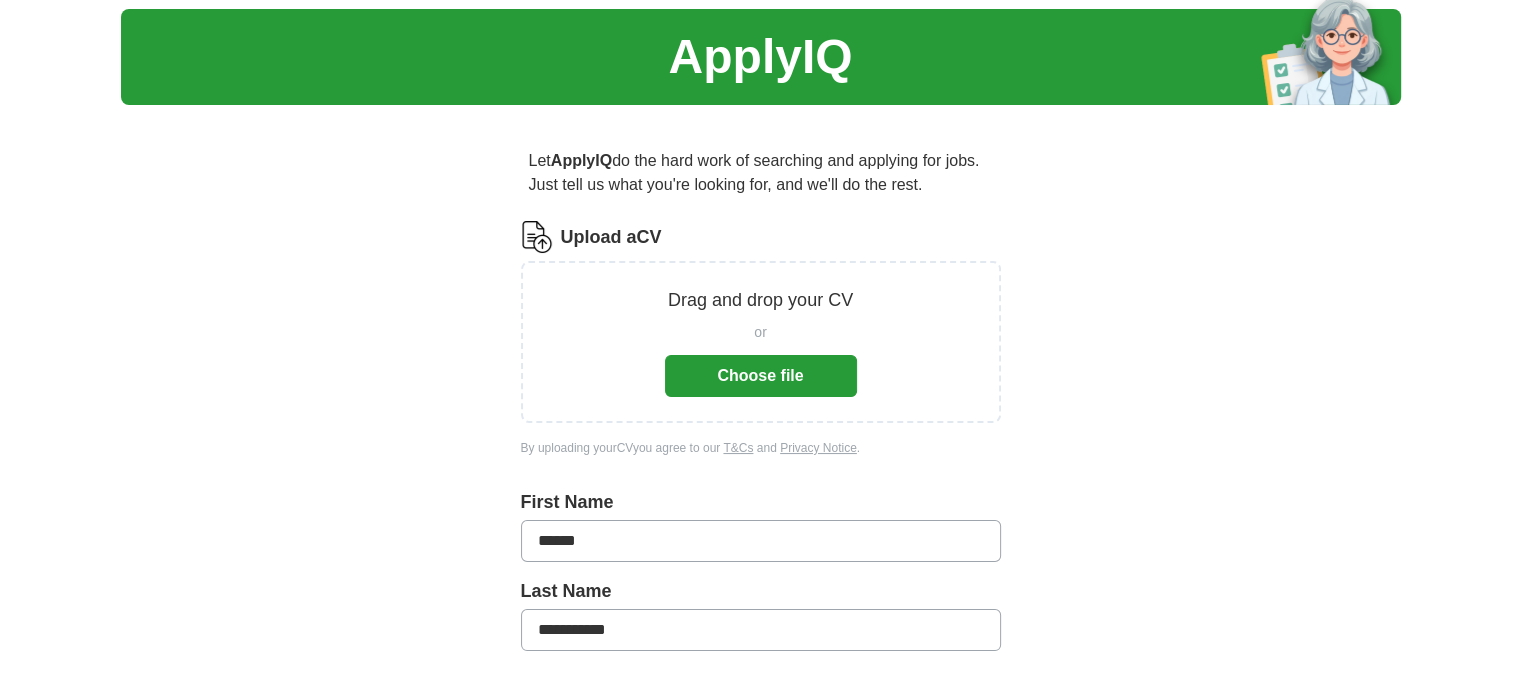 click on "Choose file" at bounding box center [761, 376] 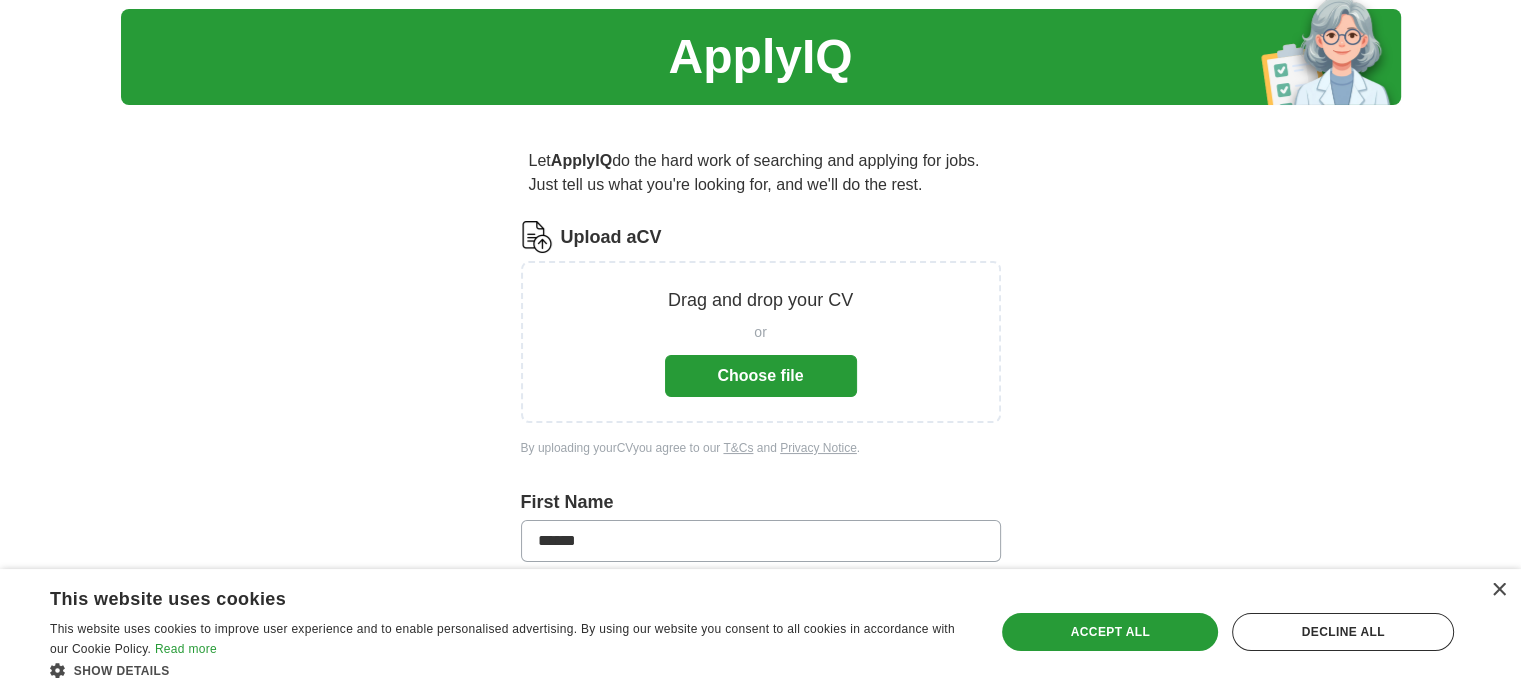 type 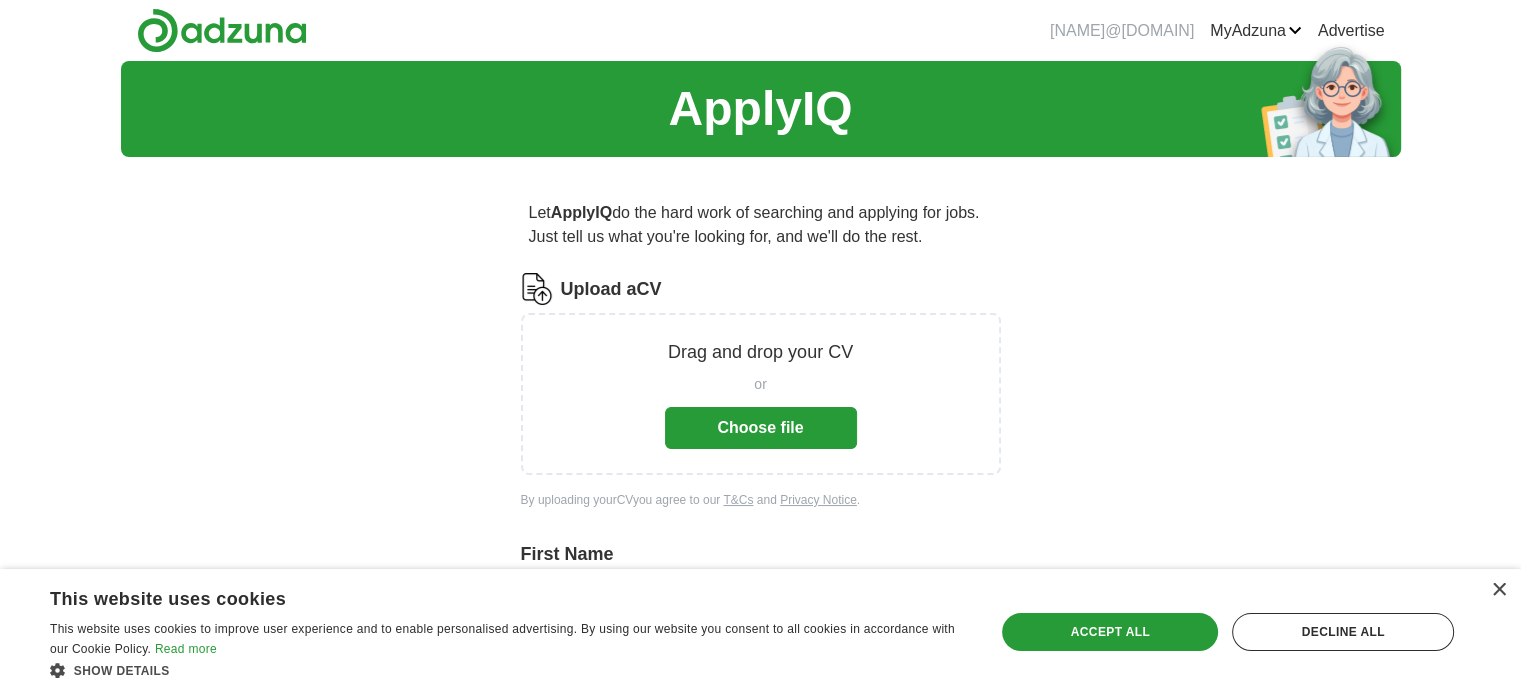 click on "CVs" at bounding box center [0, 0] 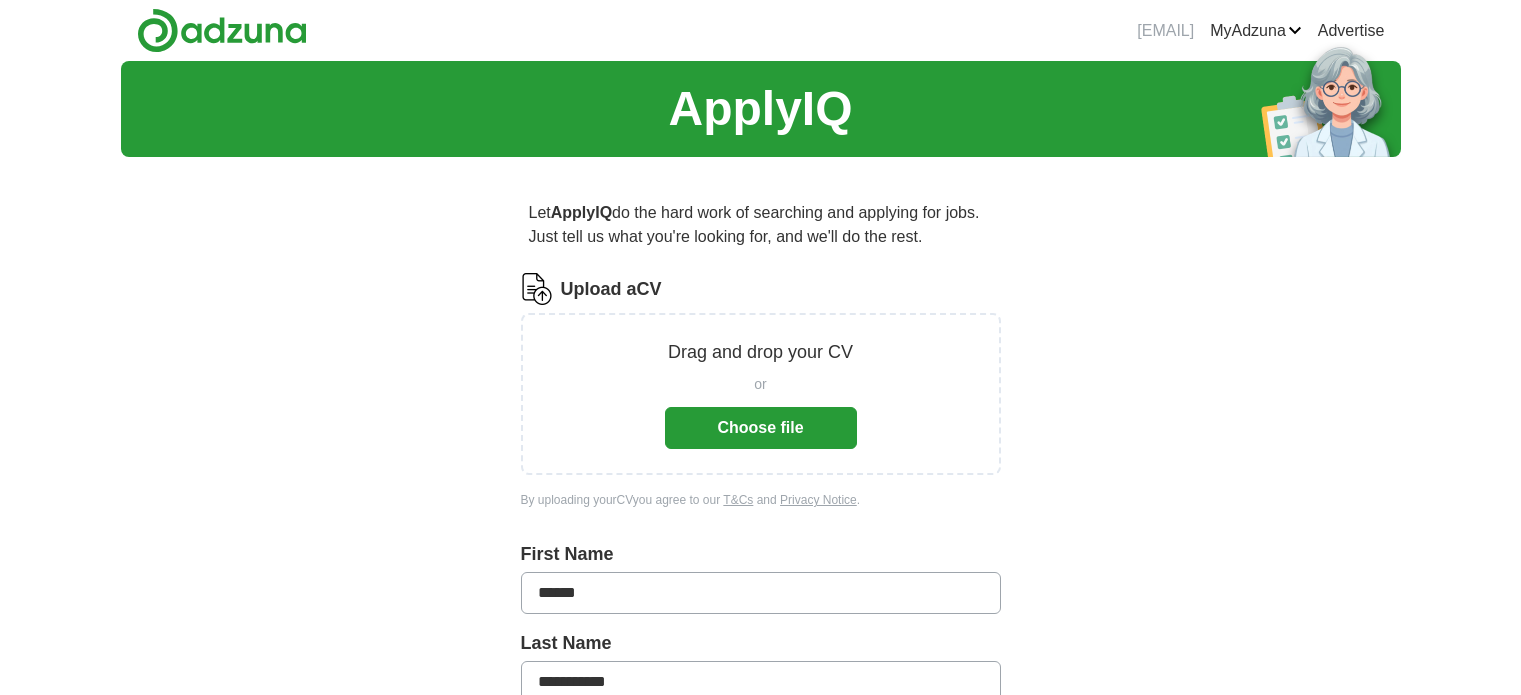 scroll, scrollTop: 0, scrollLeft: 0, axis: both 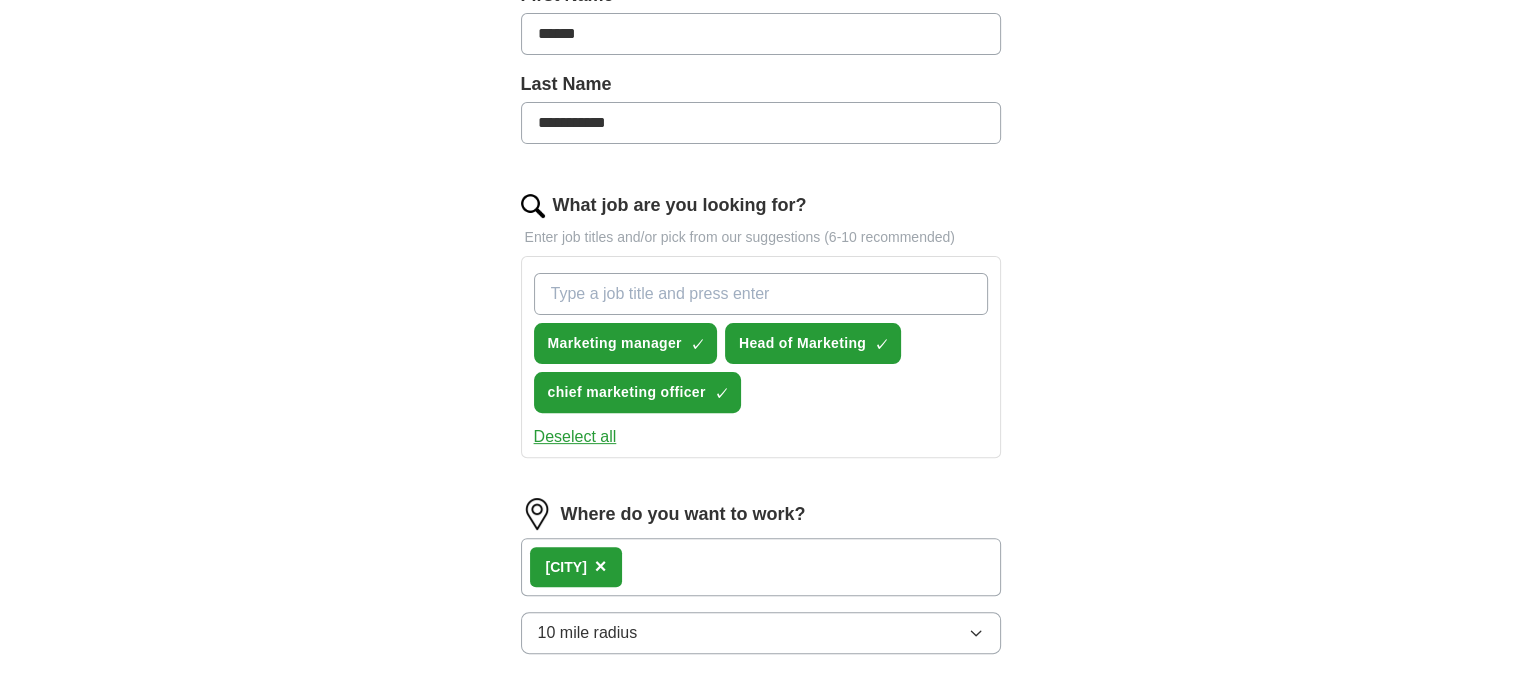 click on "Deselect all" at bounding box center [575, 437] 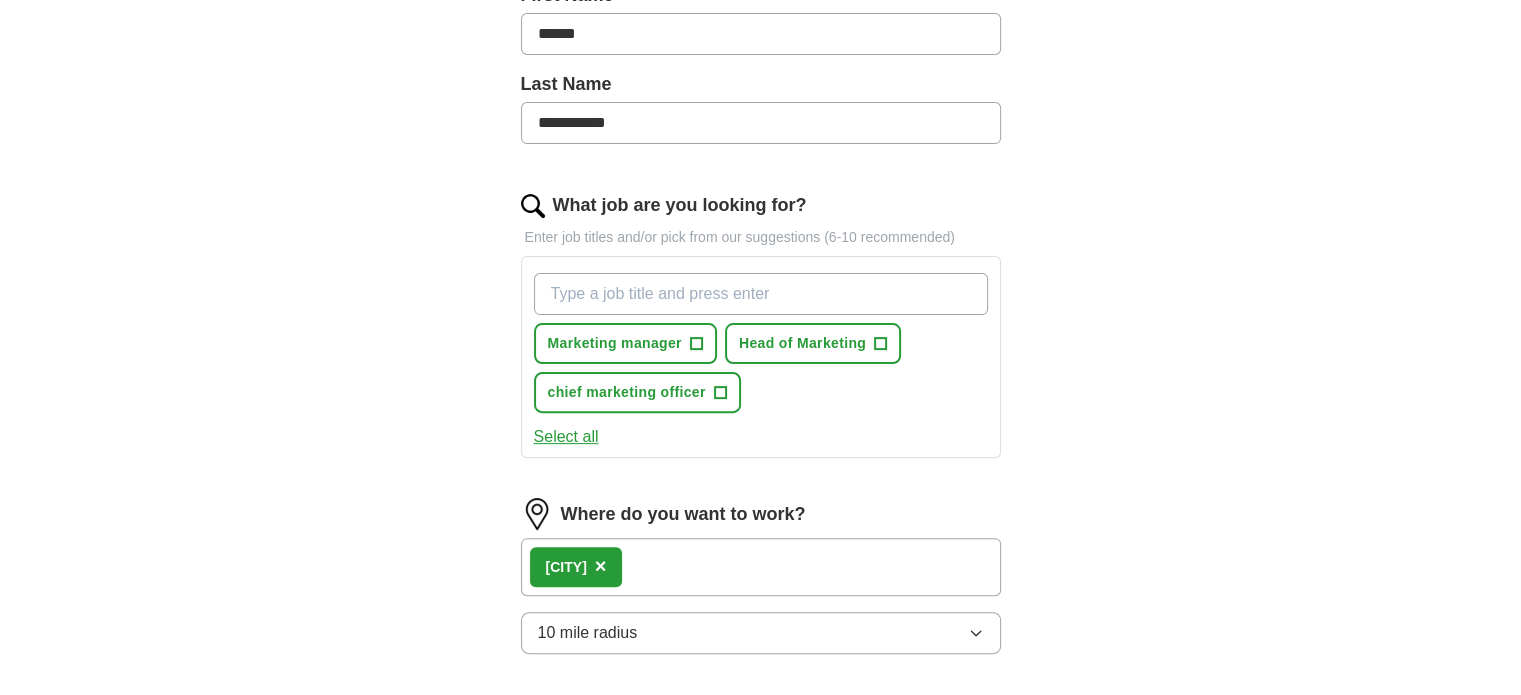 click on "×" at bounding box center (601, 567) 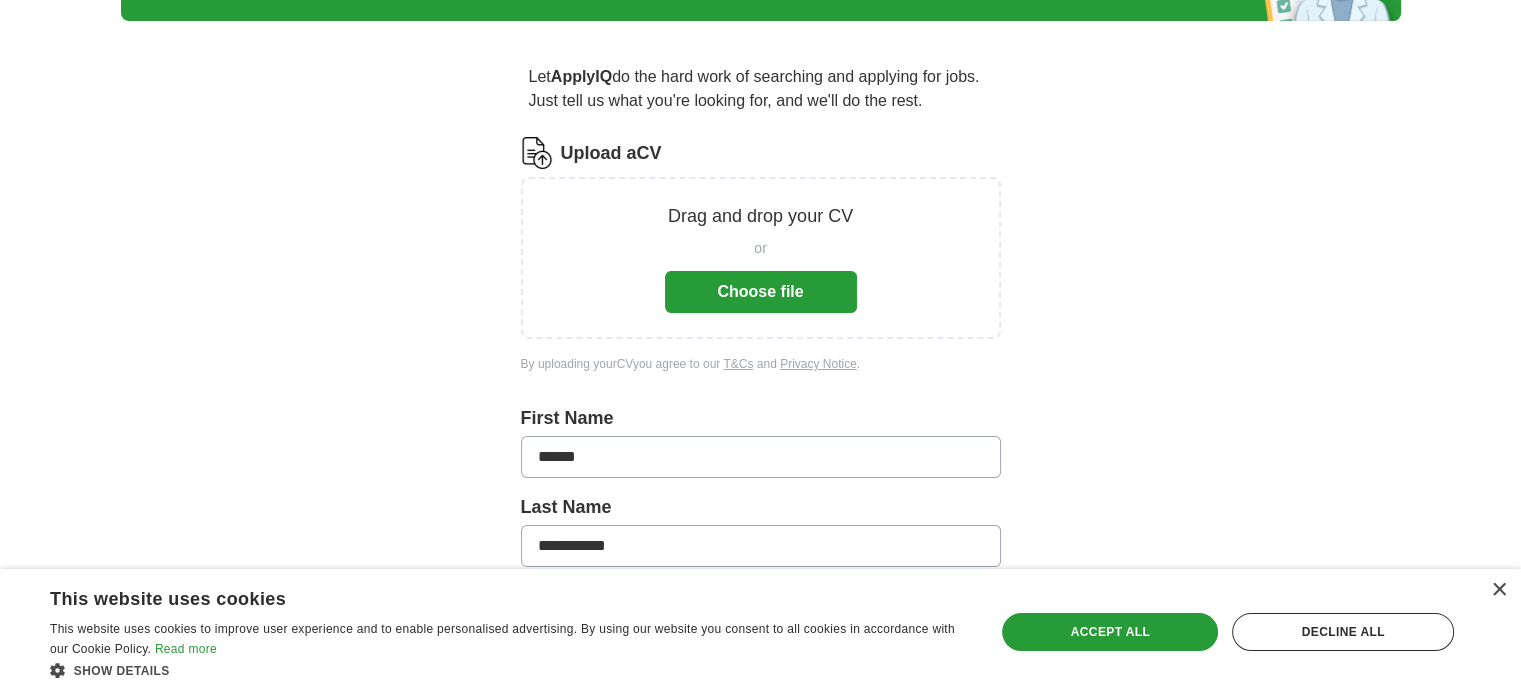 scroll, scrollTop: 128, scrollLeft: 0, axis: vertical 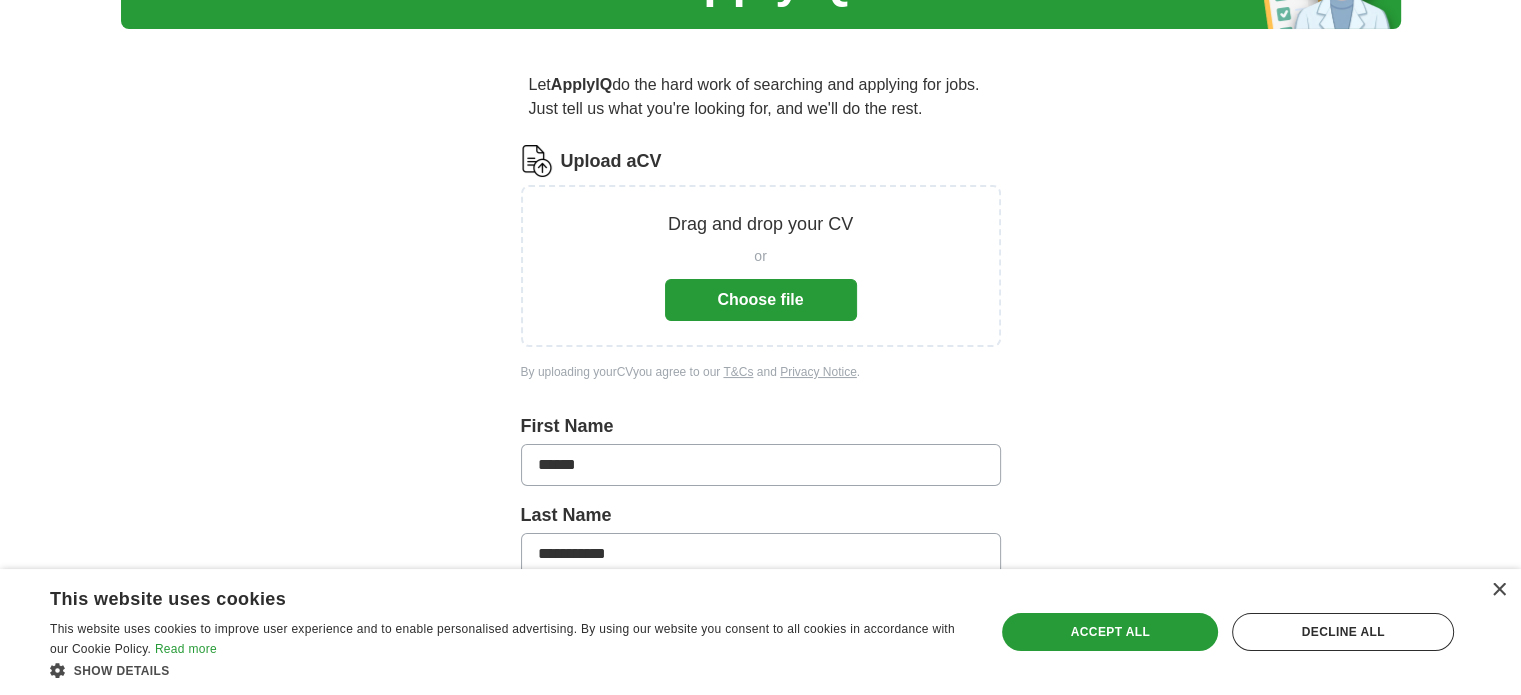 click on "Choose file" at bounding box center [761, 300] 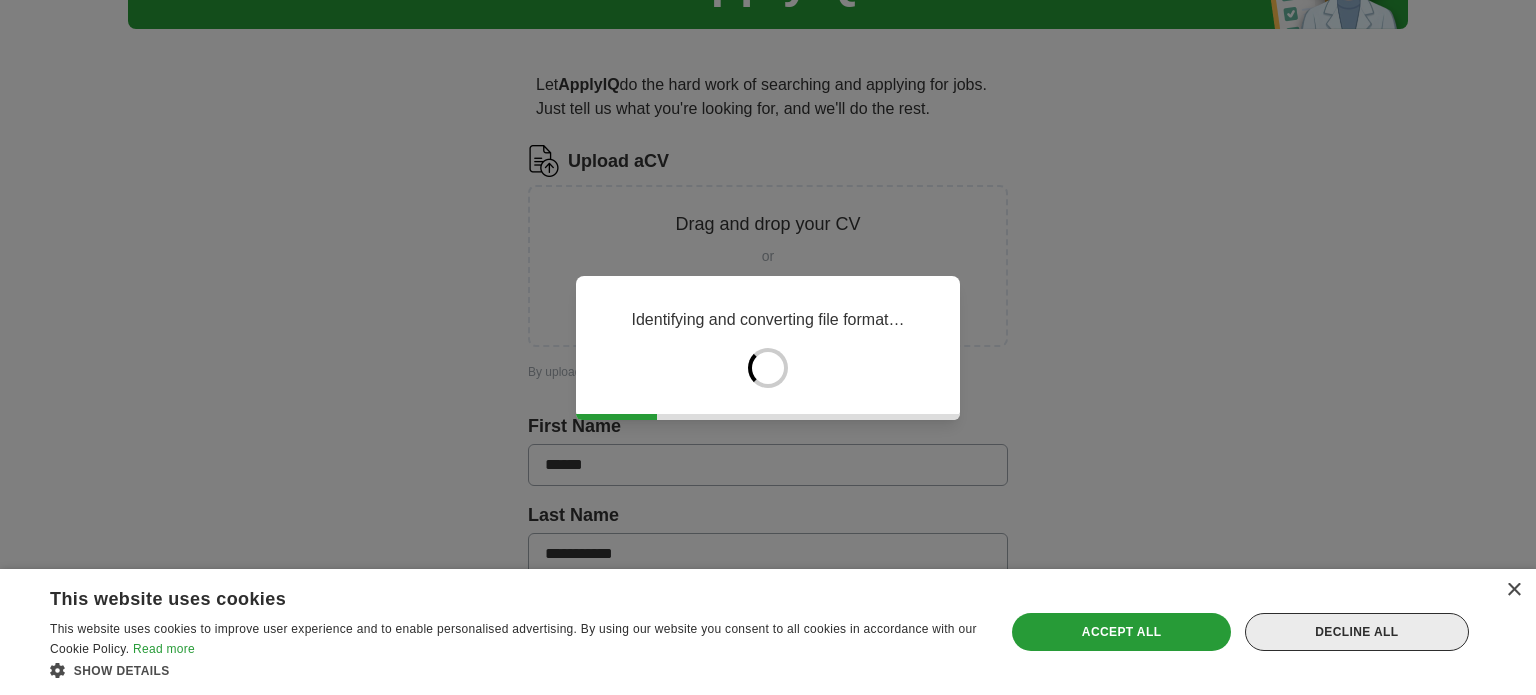 click on "Decline all" at bounding box center (1357, 632) 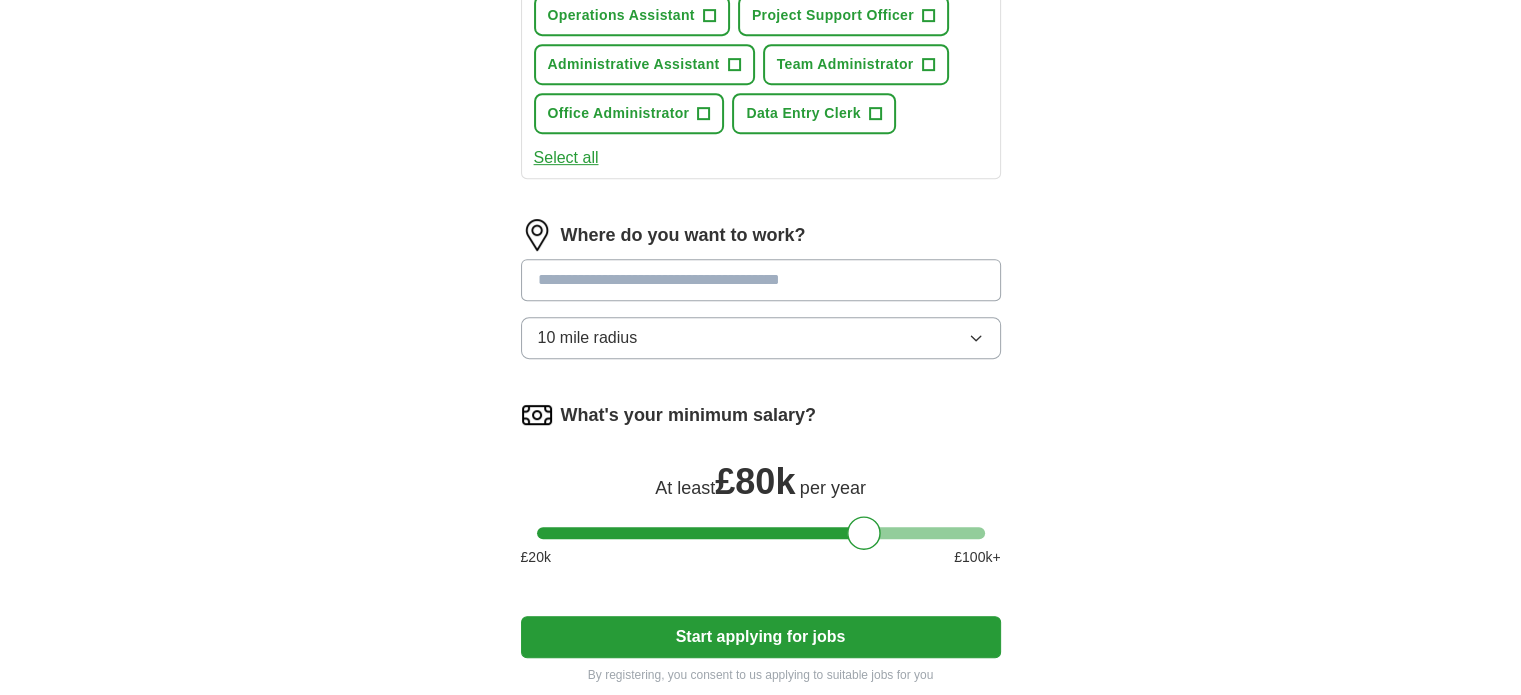 scroll, scrollTop: 956, scrollLeft: 0, axis: vertical 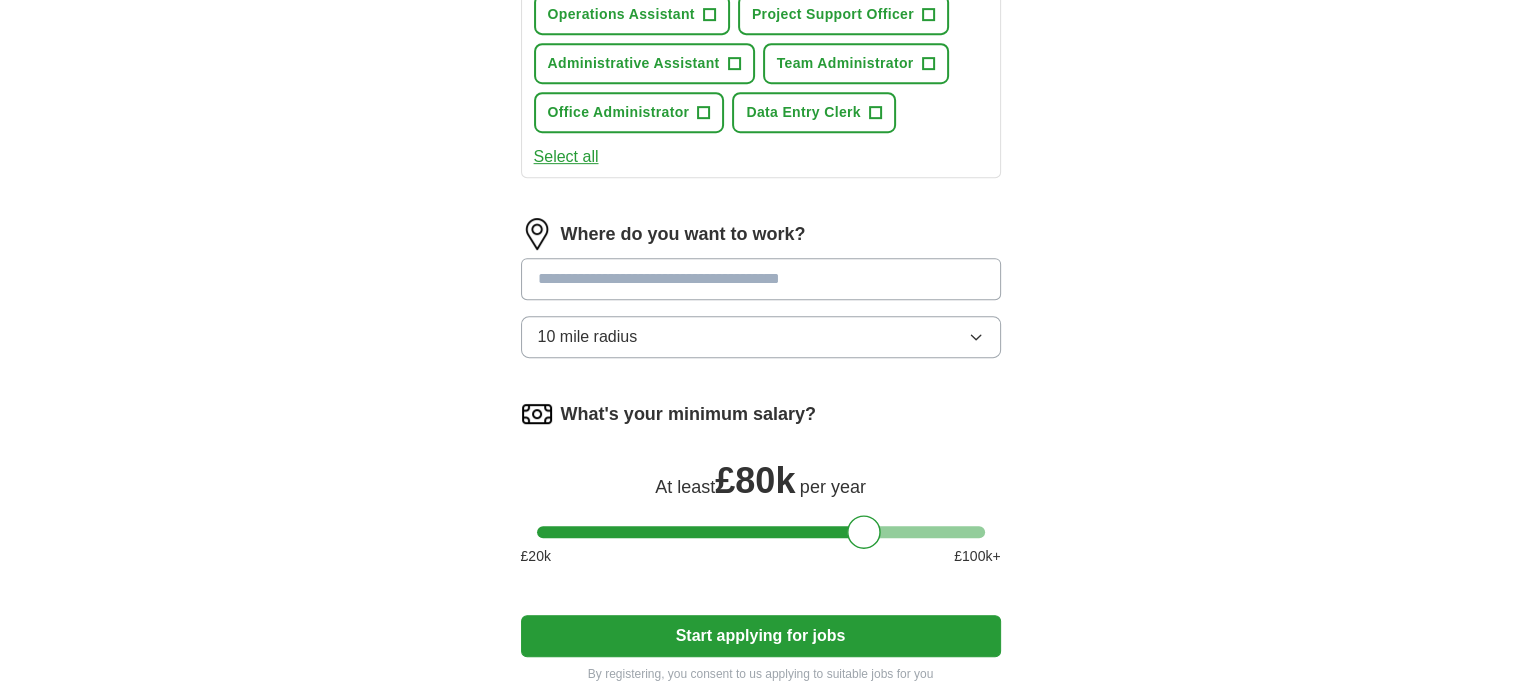 click at bounding box center [761, 532] 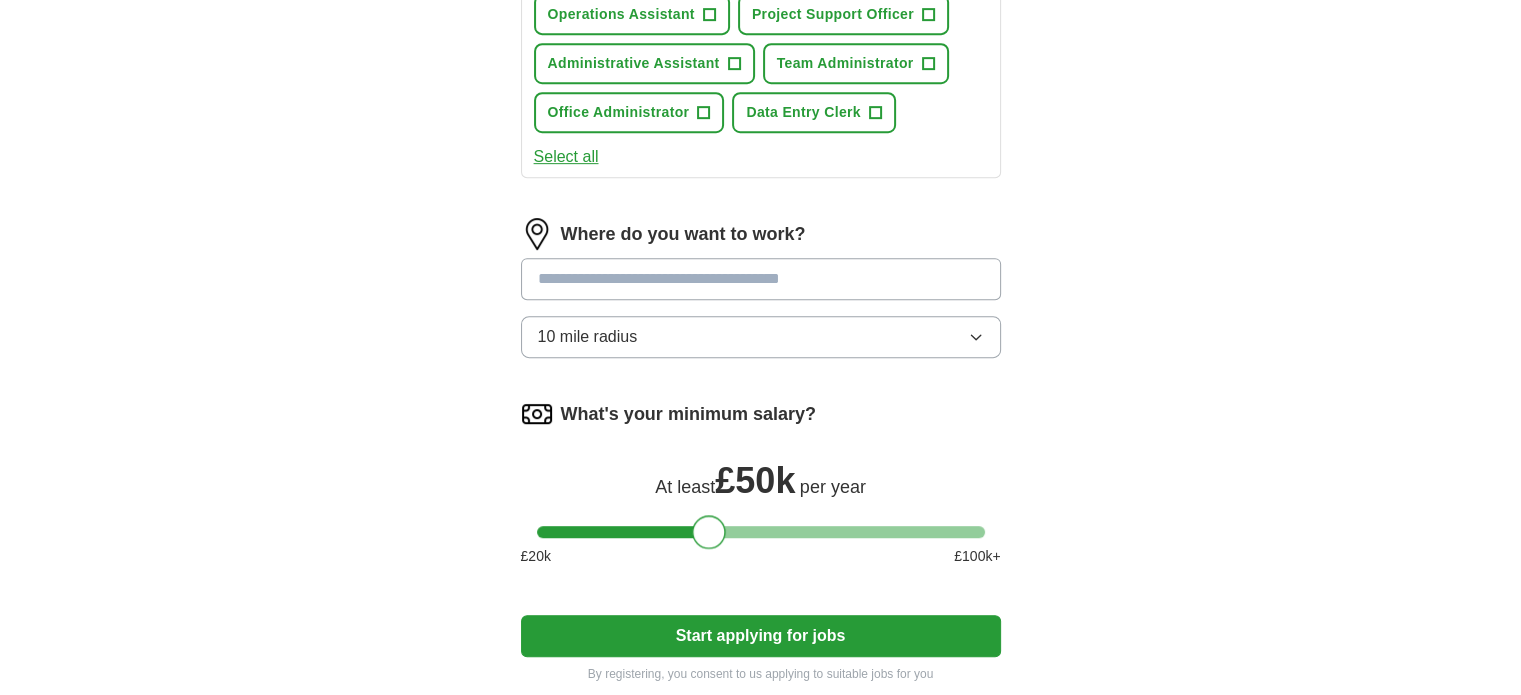 drag, startPoint x: 769, startPoint y: 518, endPoint x: 708, endPoint y: 513, distance: 61.204575 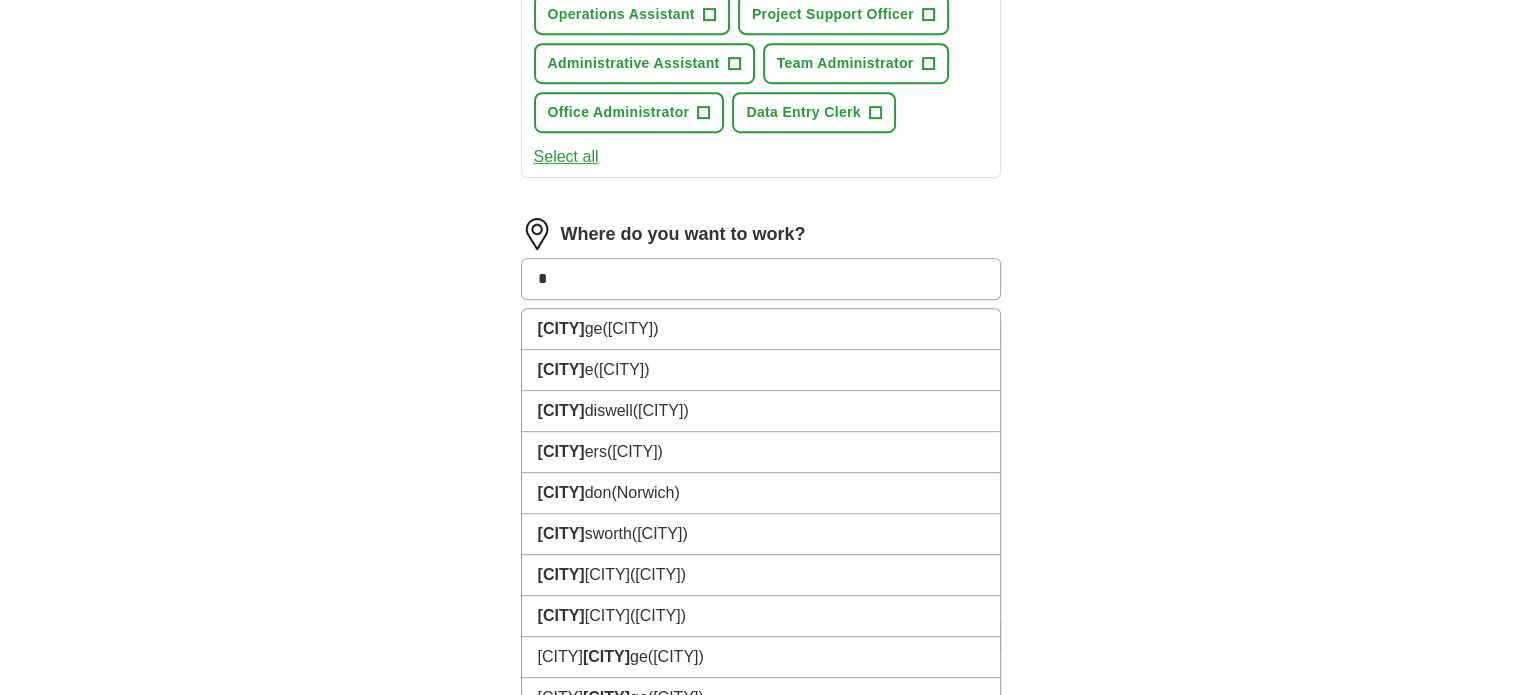 type on "*" 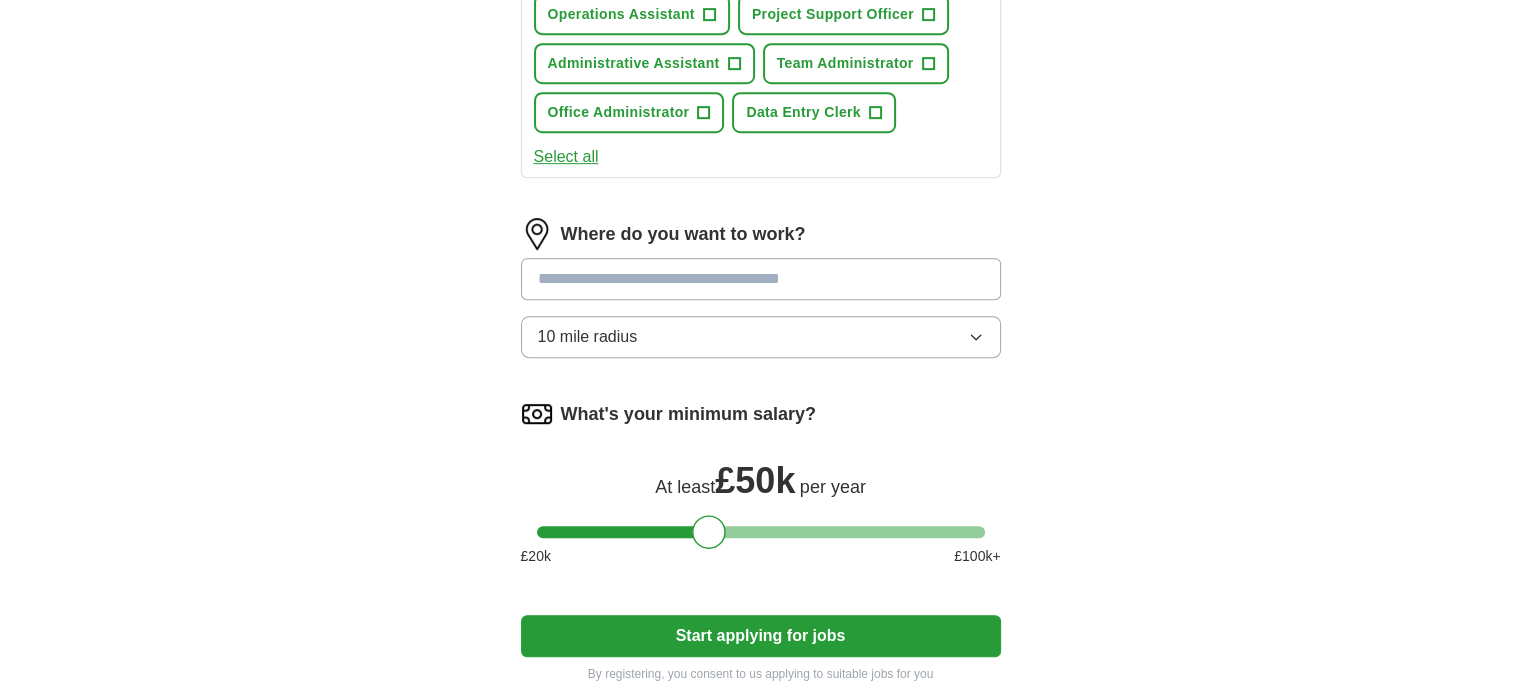click on "**********" at bounding box center [761, -92] 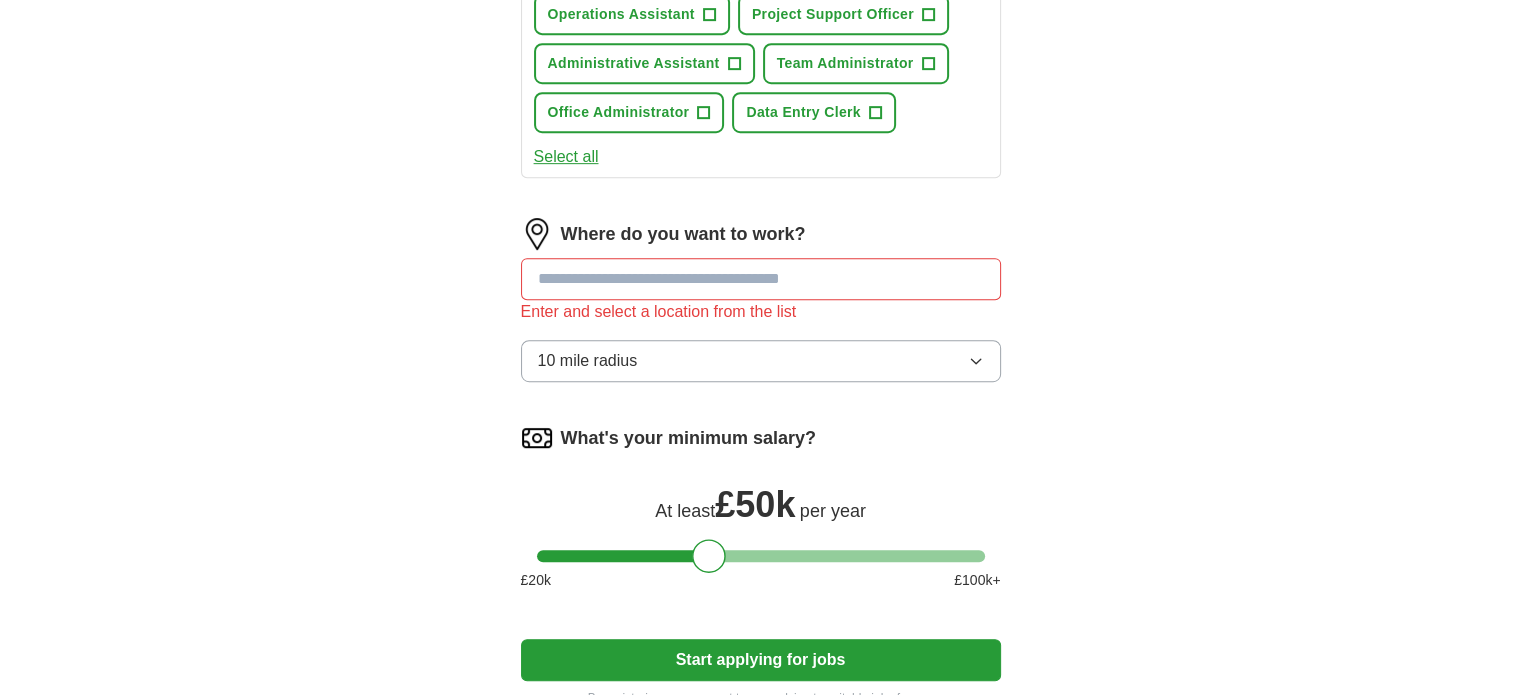 click at bounding box center (761, 279) 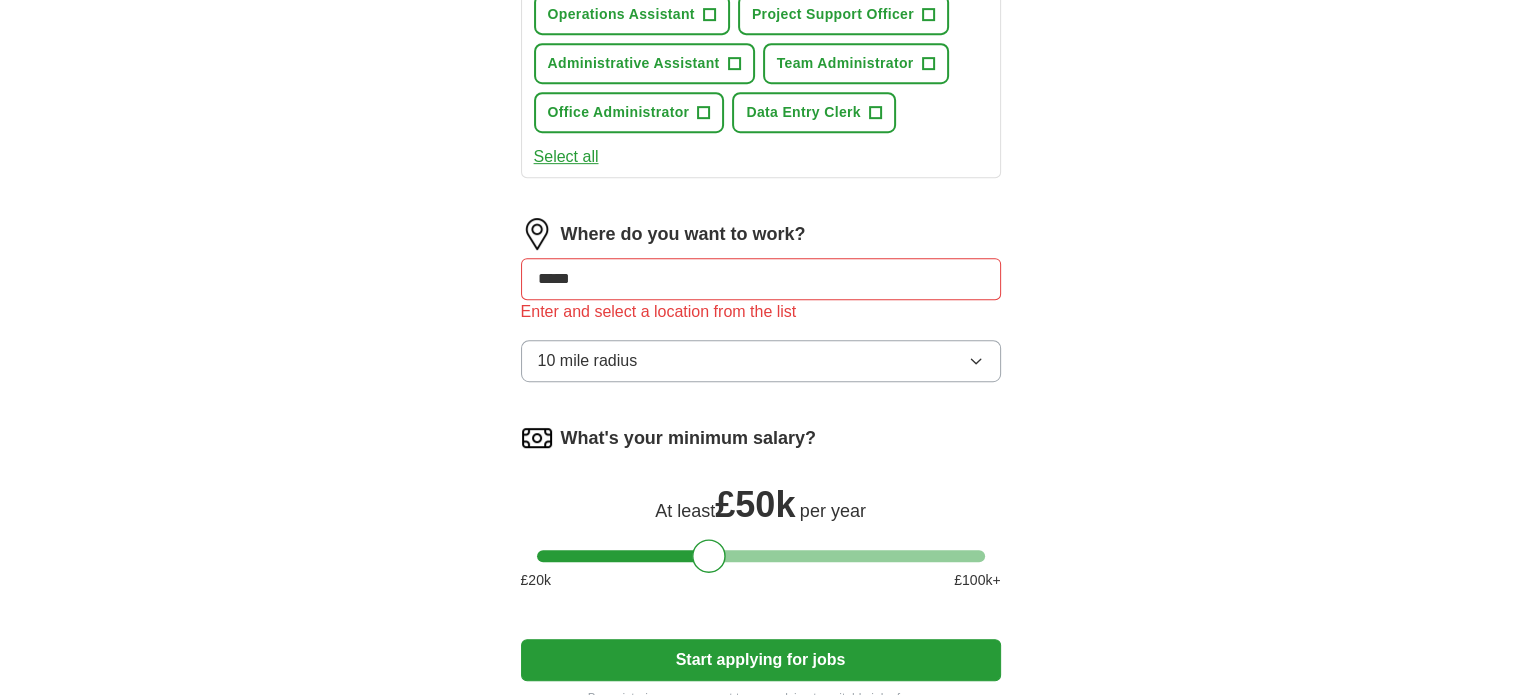 type on "******" 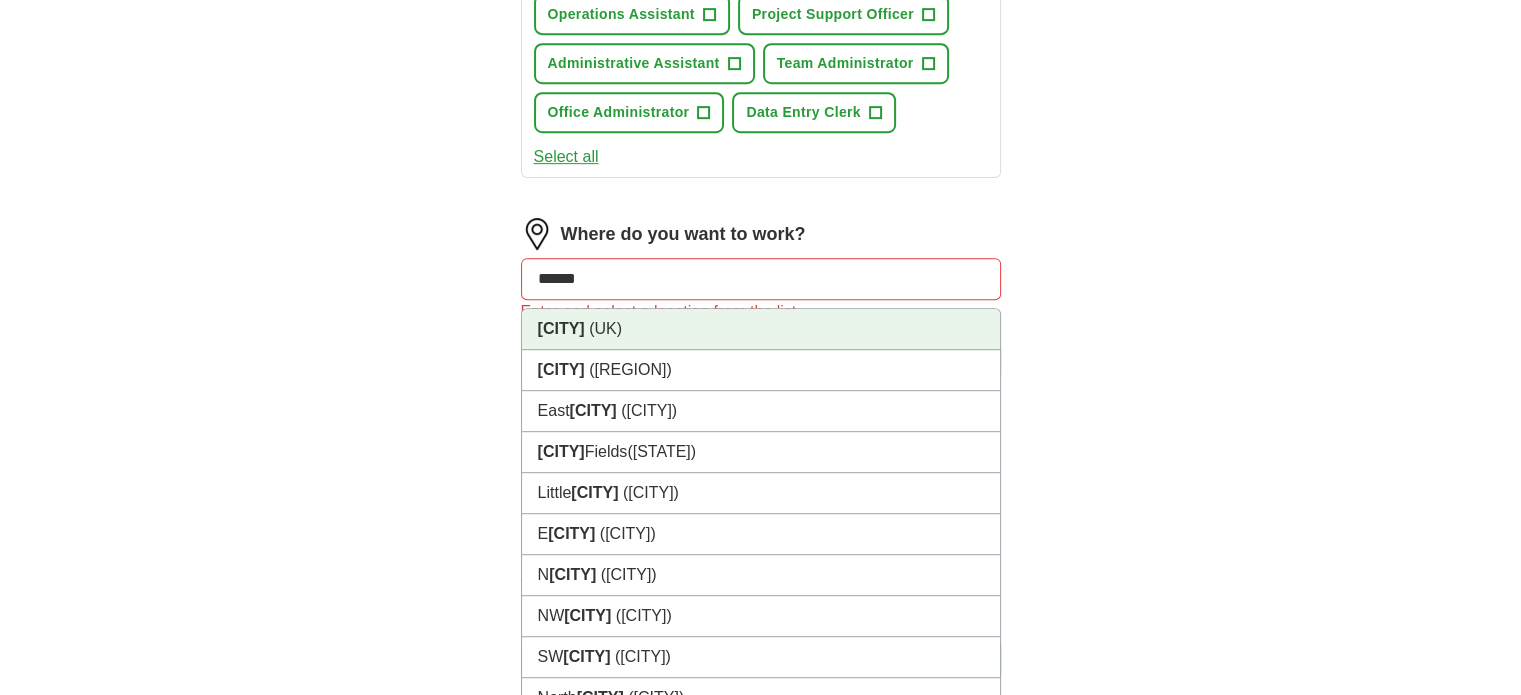 click on "London   (UK)" at bounding box center (761, 329) 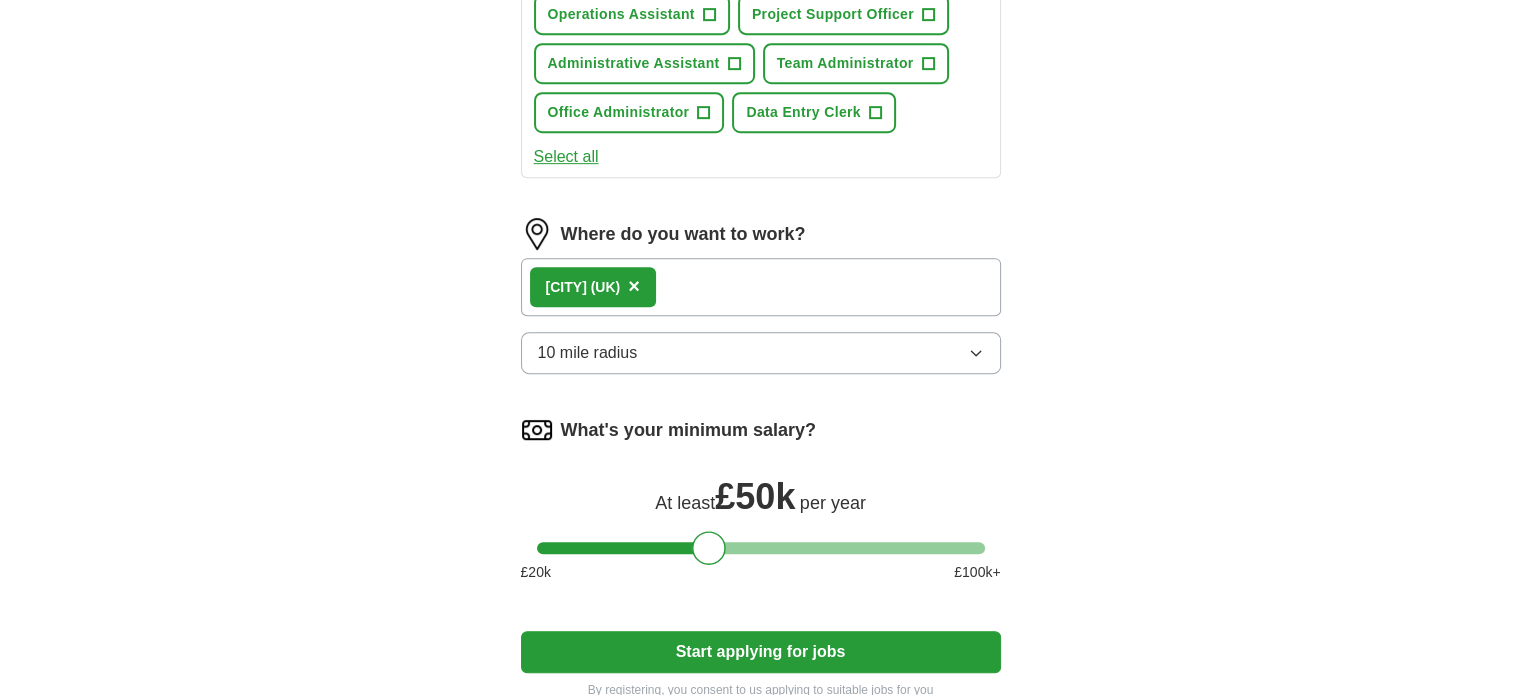 click on "**********" at bounding box center [761, -84] 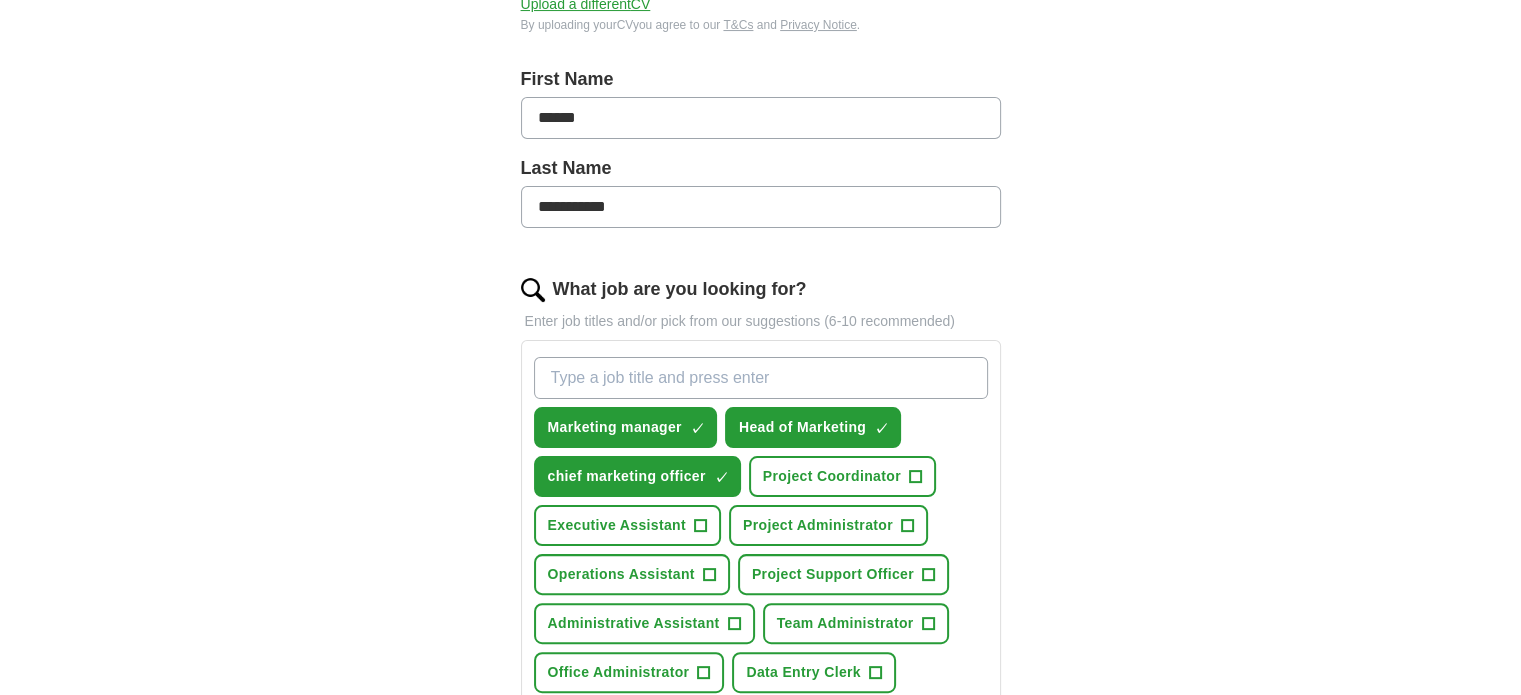 scroll, scrollTop: 396, scrollLeft: 0, axis: vertical 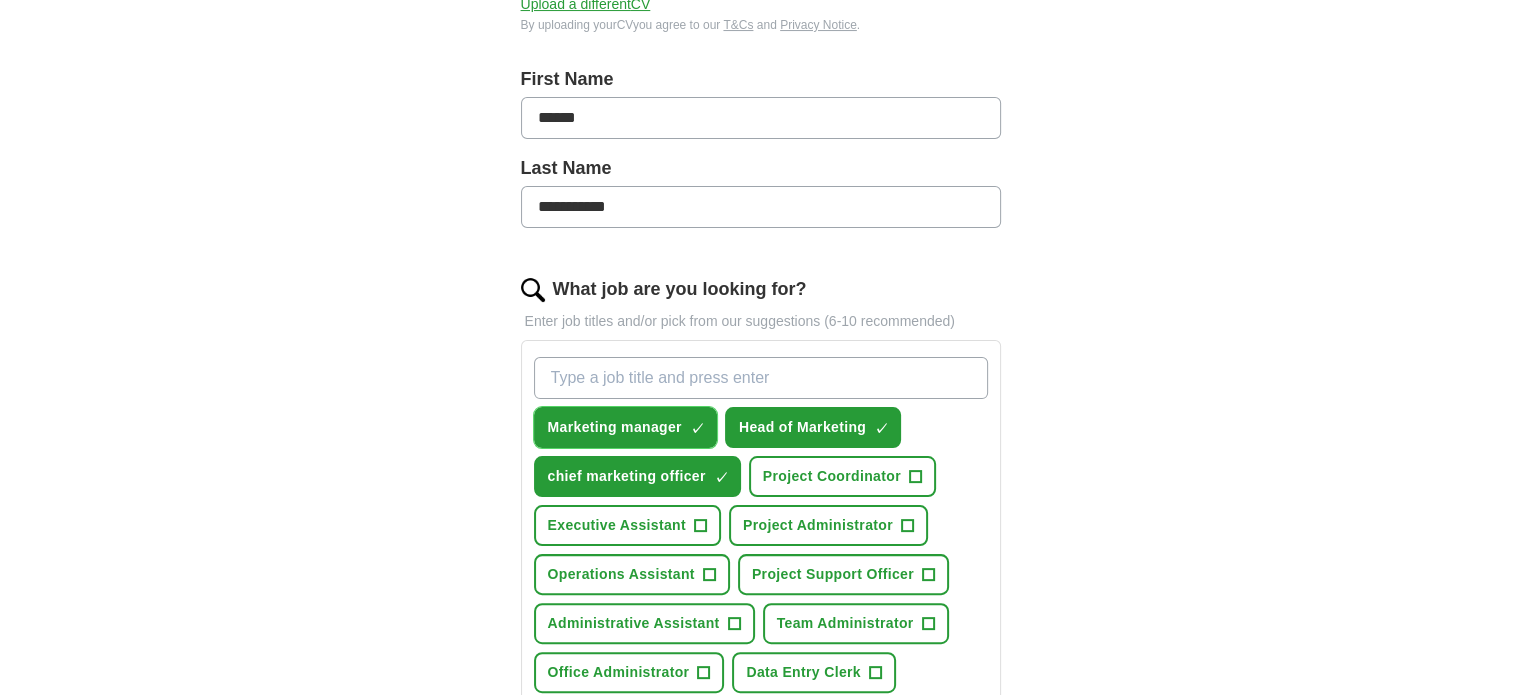 click on "×" at bounding box center [0, 0] 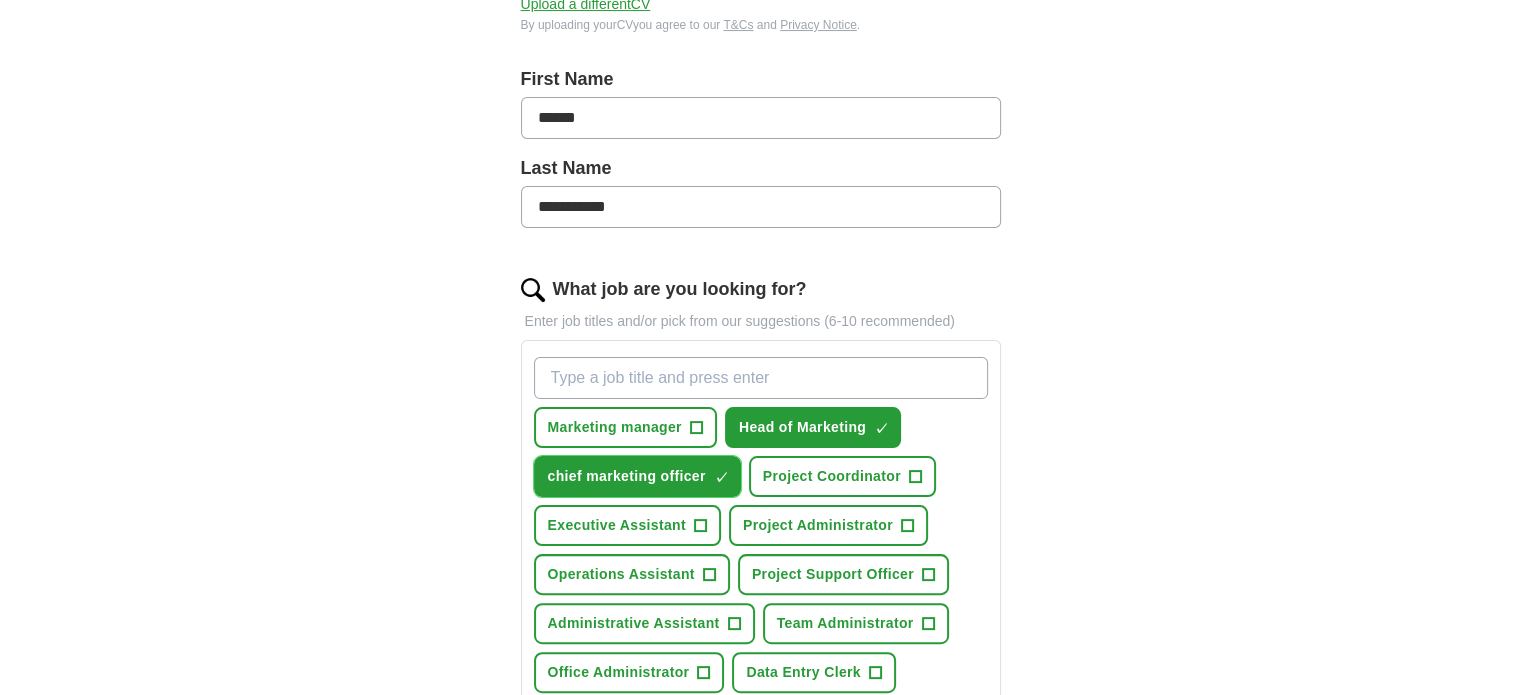 click on "×" at bounding box center [0, 0] 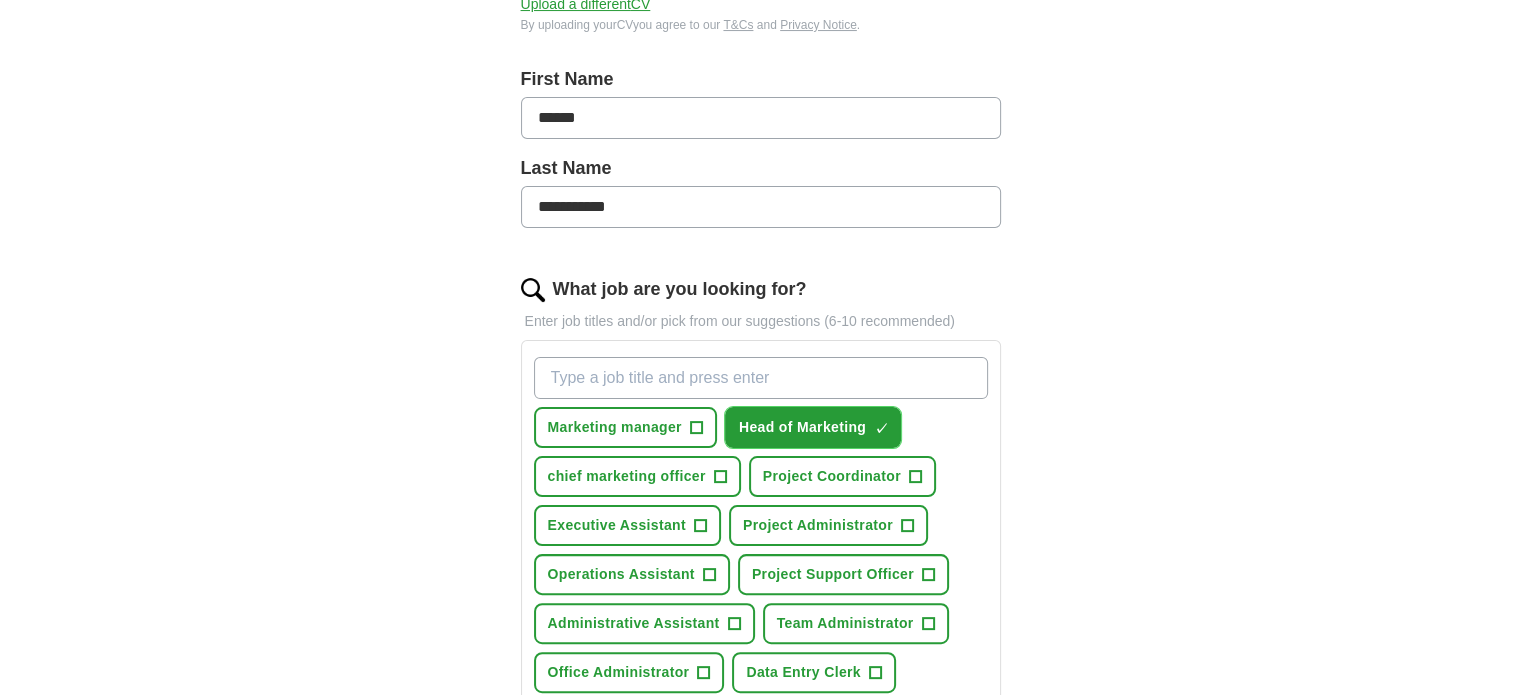 click on "×" at bounding box center (0, 0) 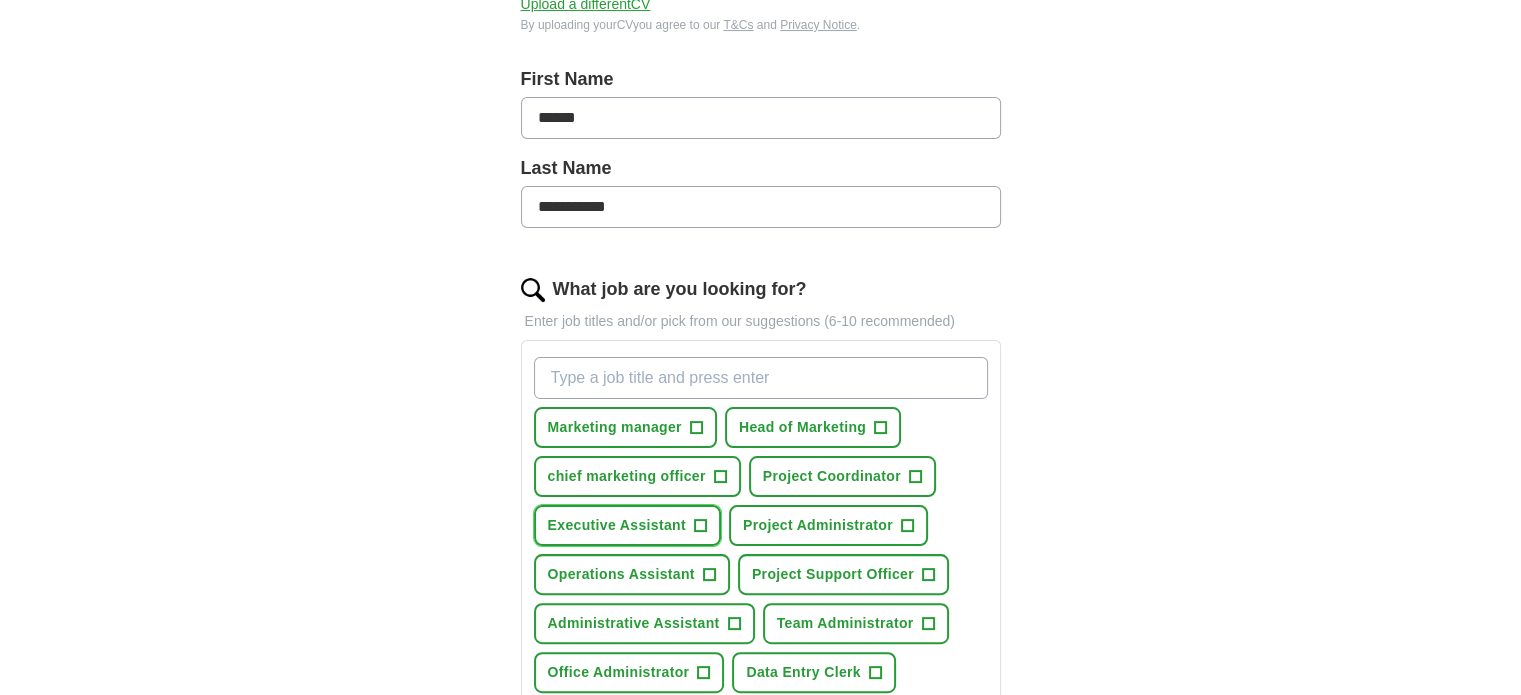 click on "+" at bounding box center (700, 526) 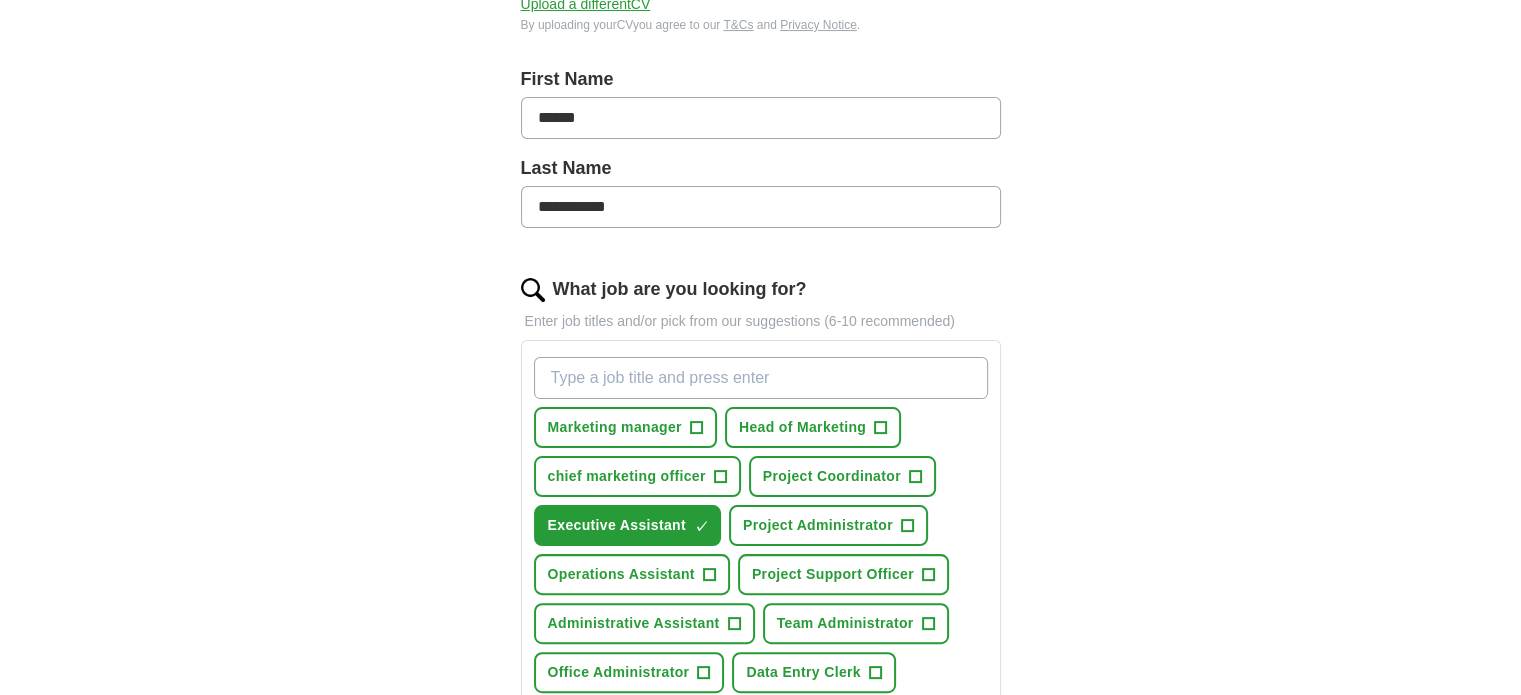 click on "**********" at bounding box center (761, 476) 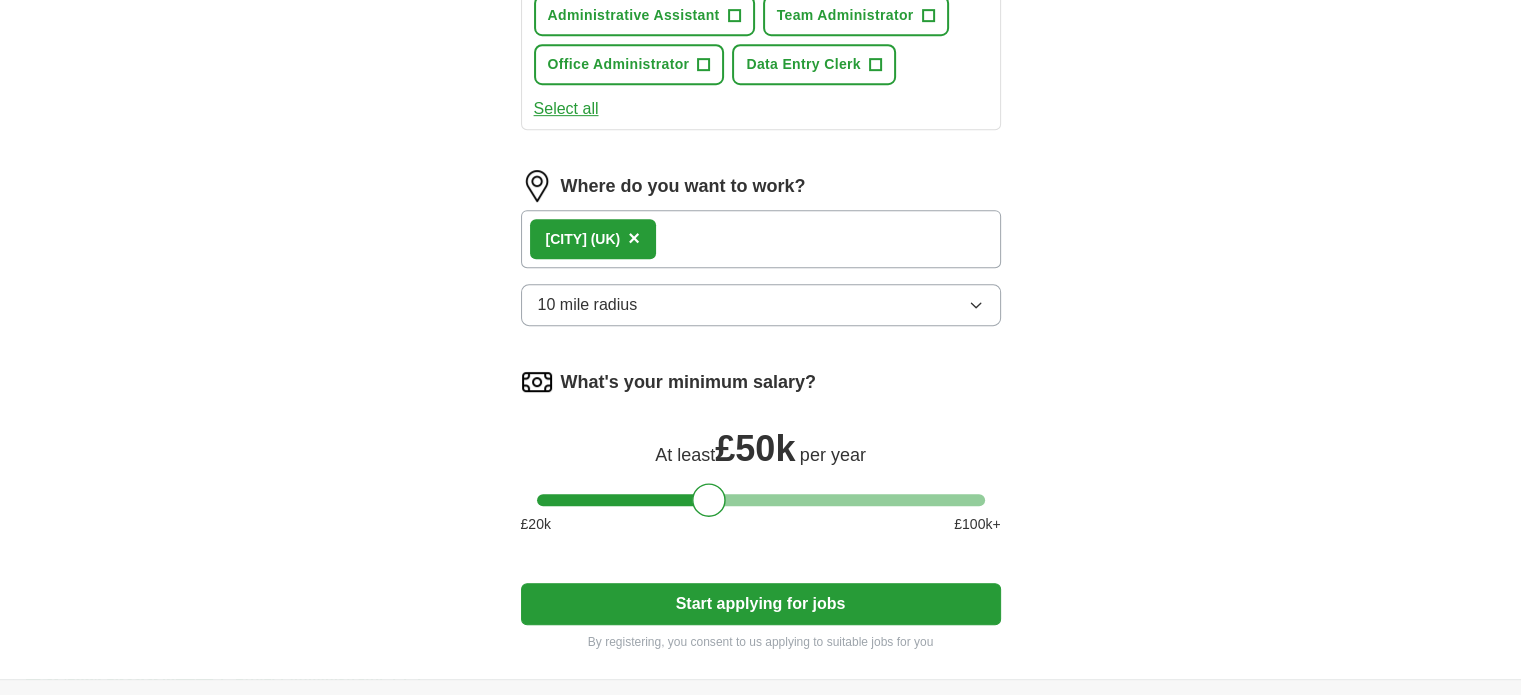 scroll, scrollTop: 1006, scrollLeft: 0, axis: vertical 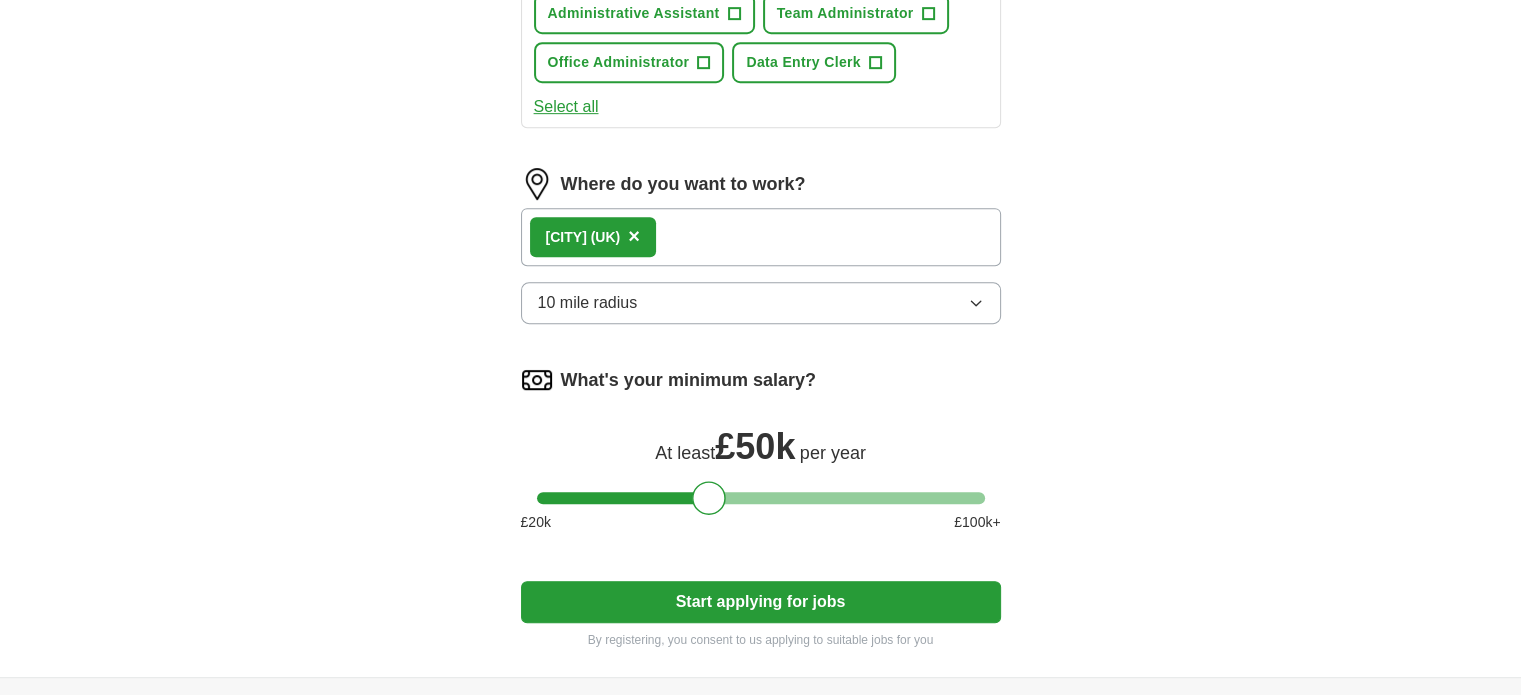 click on "Start applying for jobs" at bounding box center [761, 602] 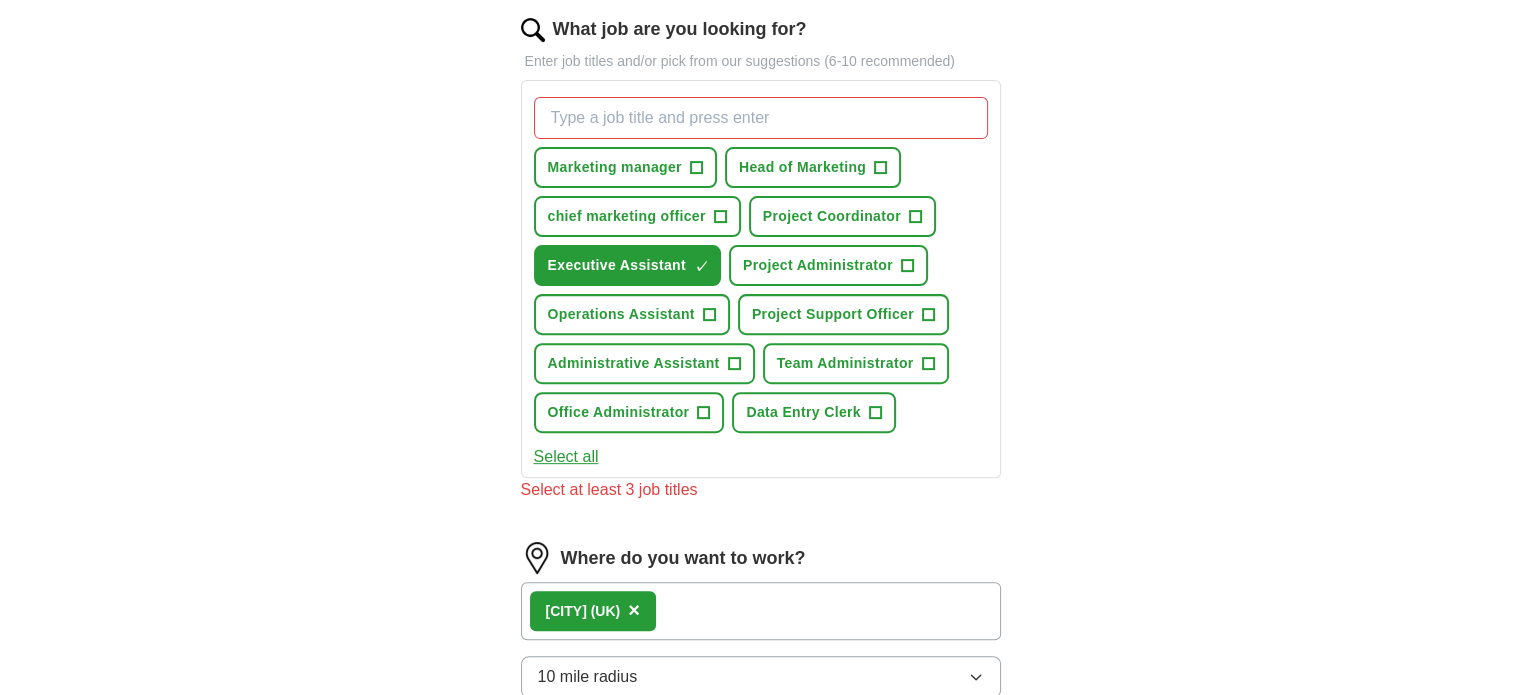 scroll, scrollTop: 656, scrollLeft: 0, axis: vertical 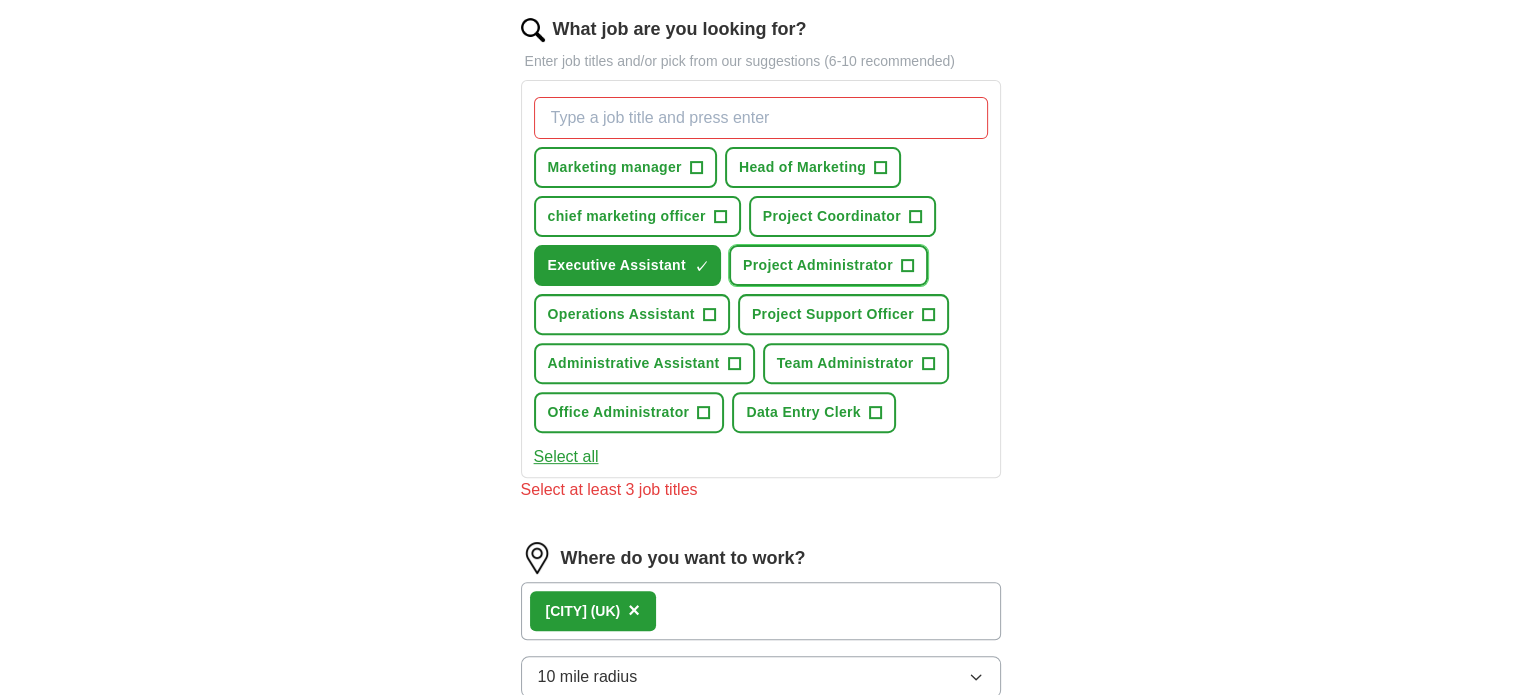 click on "Project Administrator" at bounding box center (818, 265) 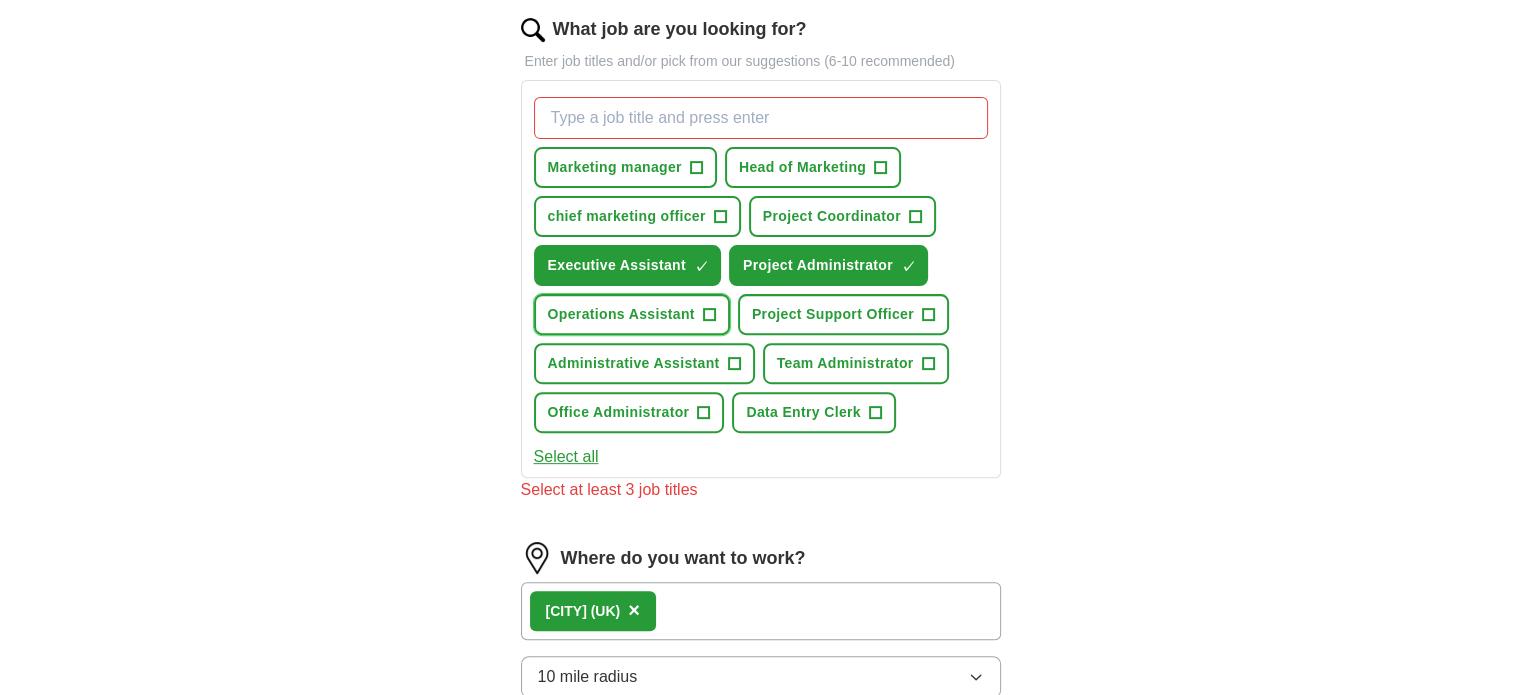 click on "Operations Assistant +" at bounding box center [632, 314] 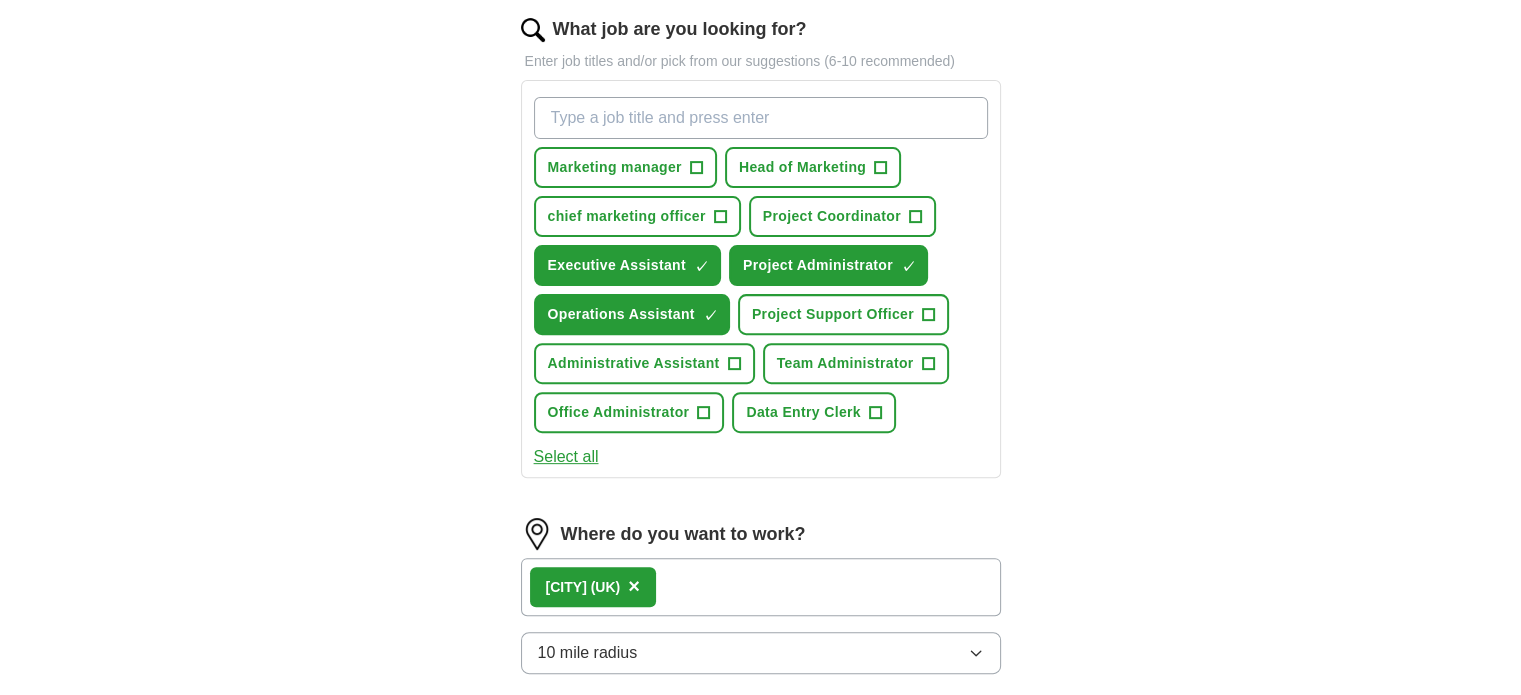 click on "**********" at bounding box center [761, 216] 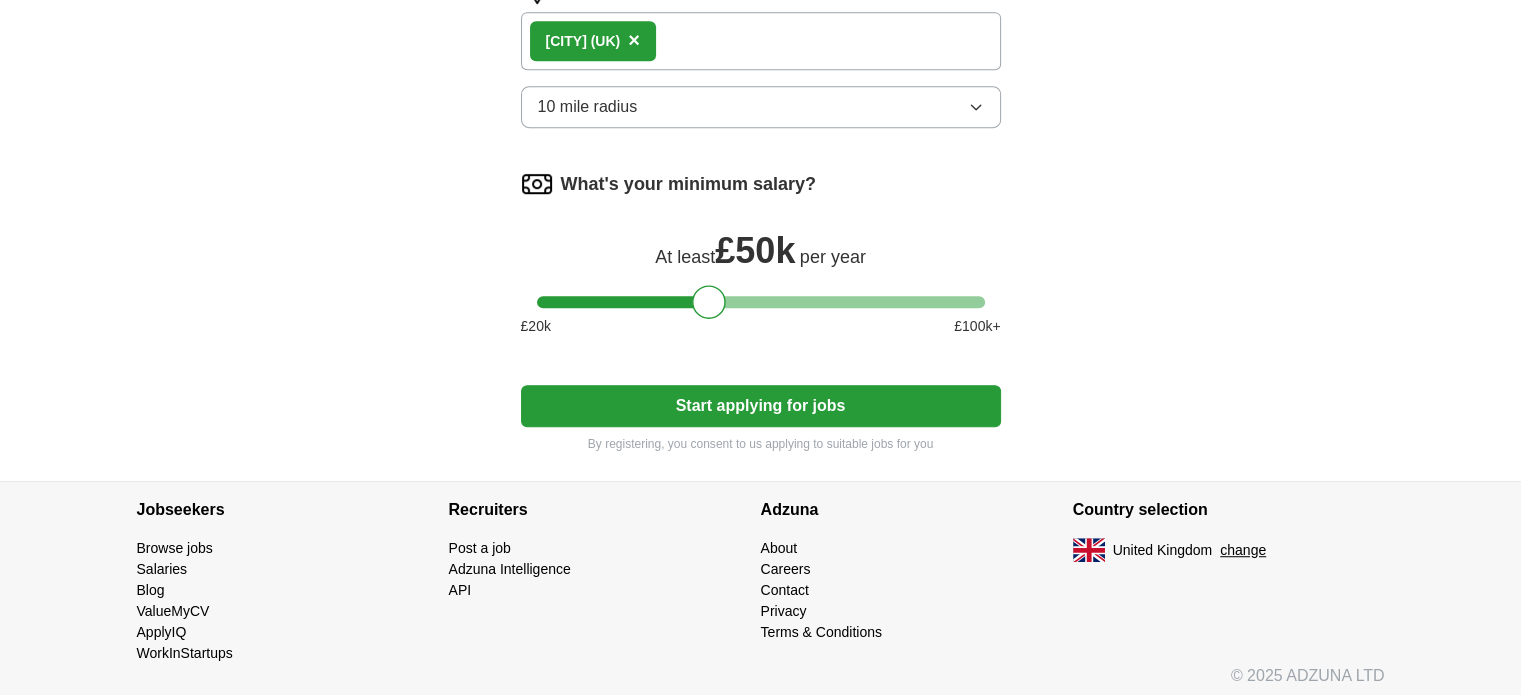 click on "**********" at bounding box center [761, -238] 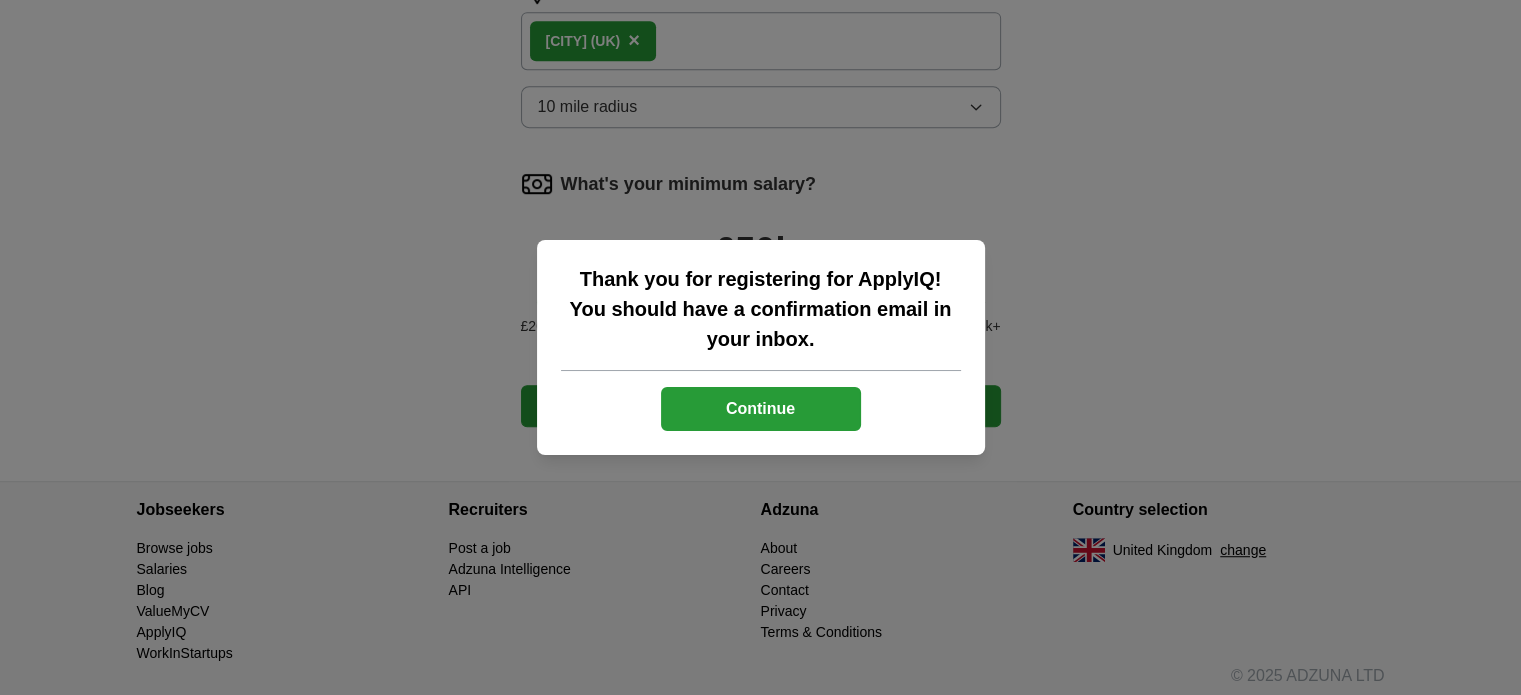 click on "Continue" at bounding box center [761, 409] 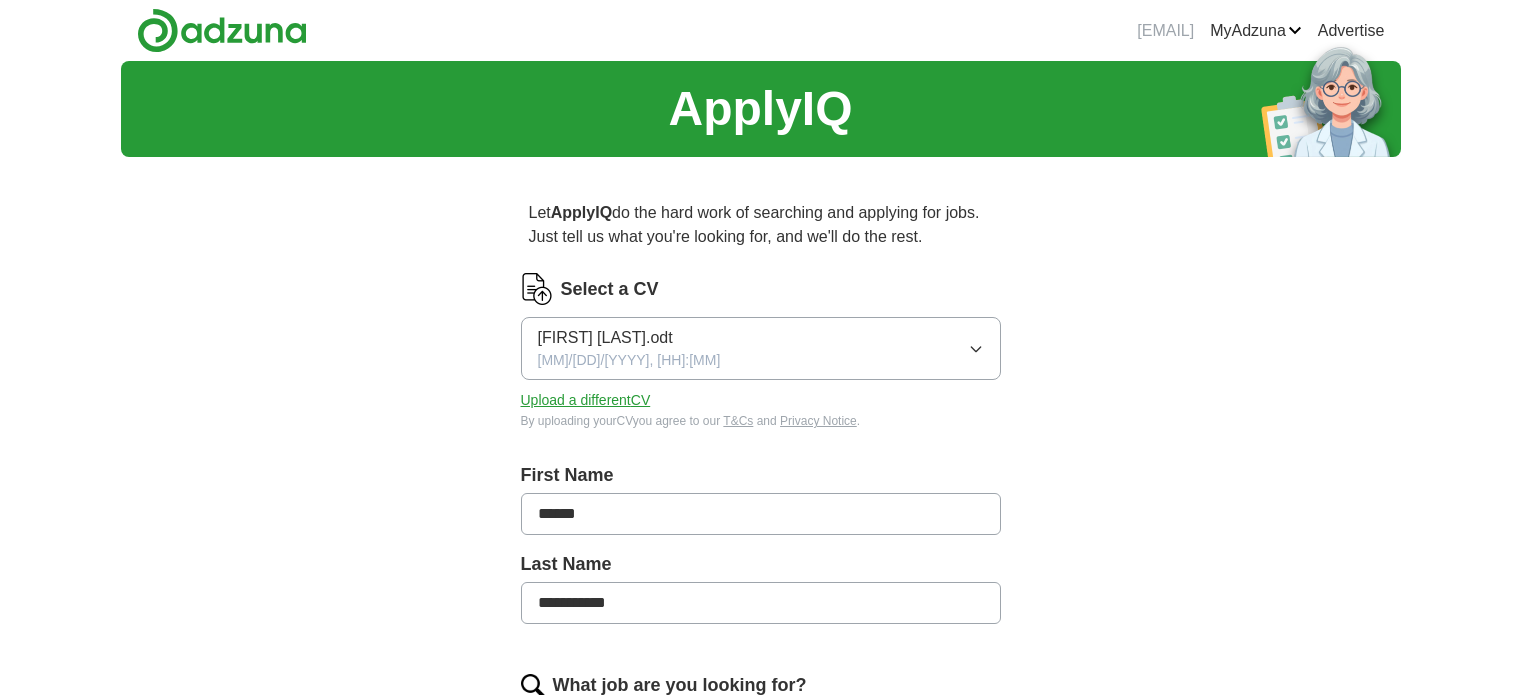 scroll, scrollTop: 0, scrollLeft: 0, axis: both 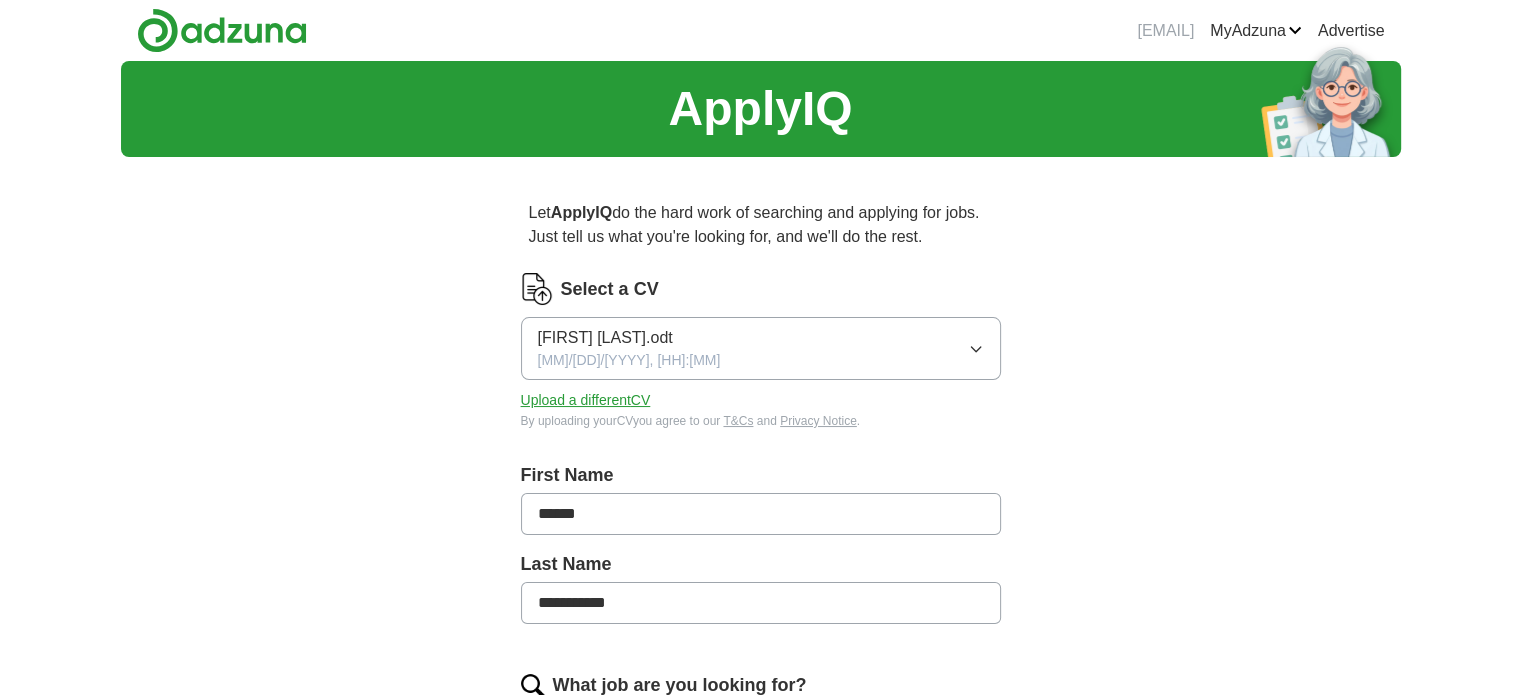 click on "[NAME]@[DOMAIN]" at bounding box center (1165, 31) 